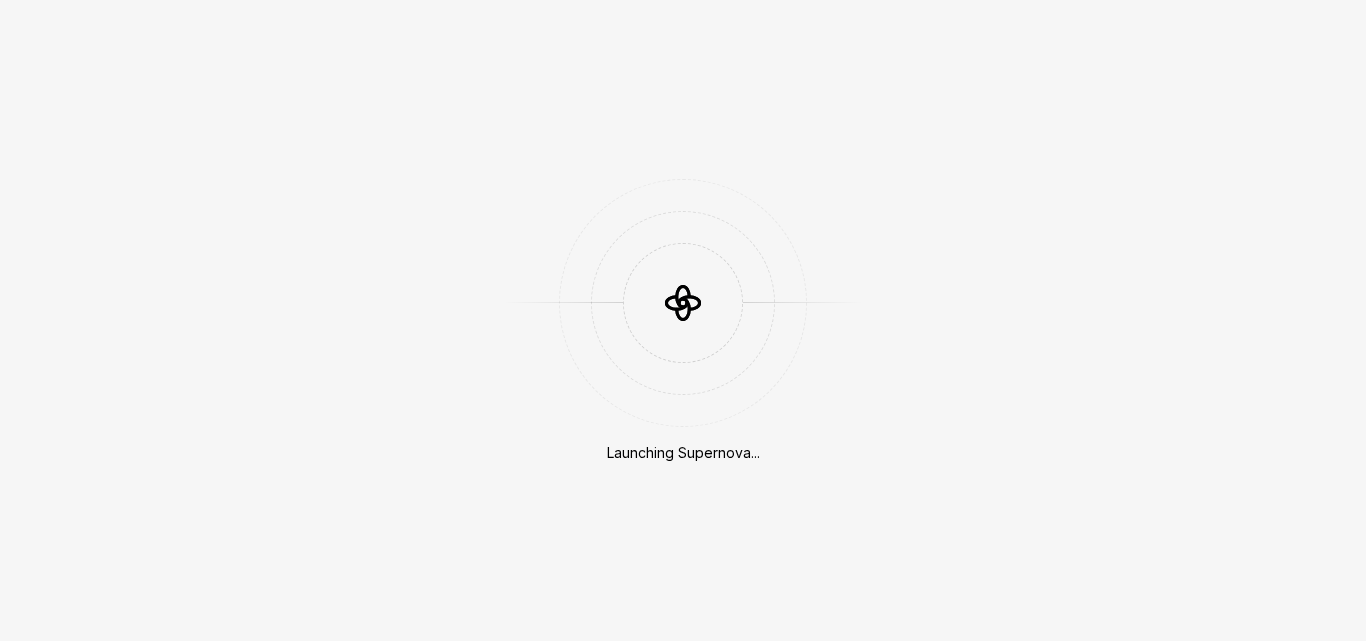 scroll, scrollTop: 0, scrollLeft: 0, axis: both 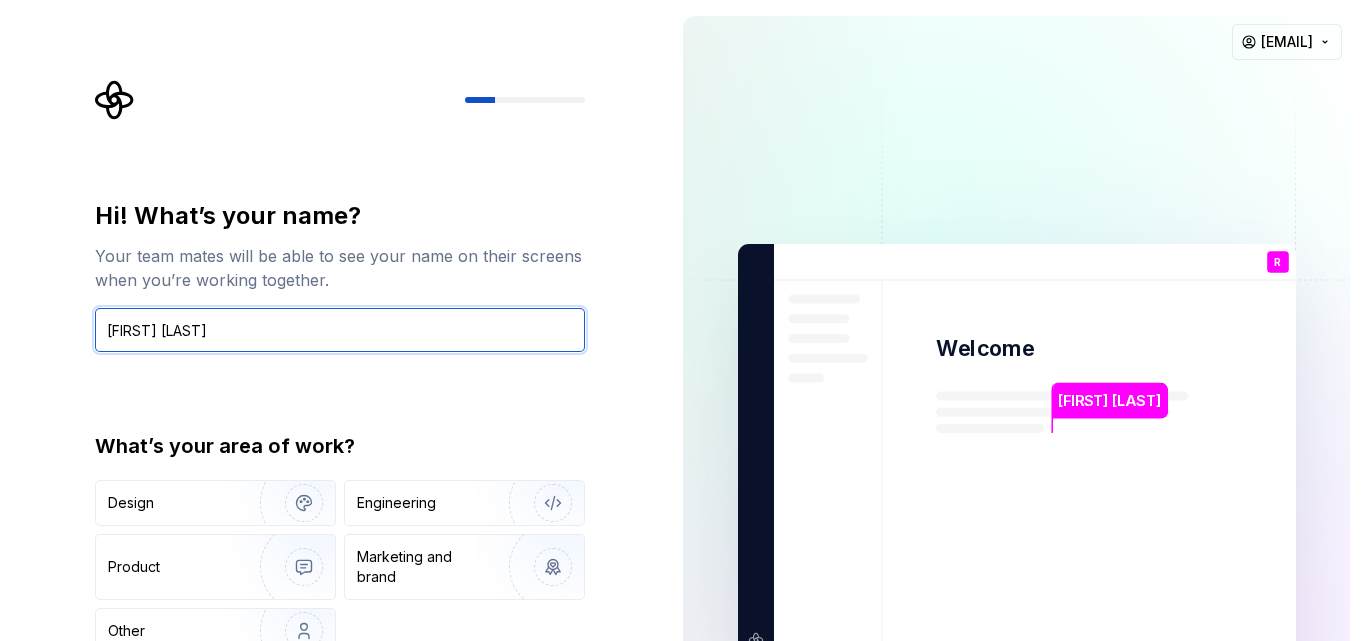 type on "RK VIVEK" 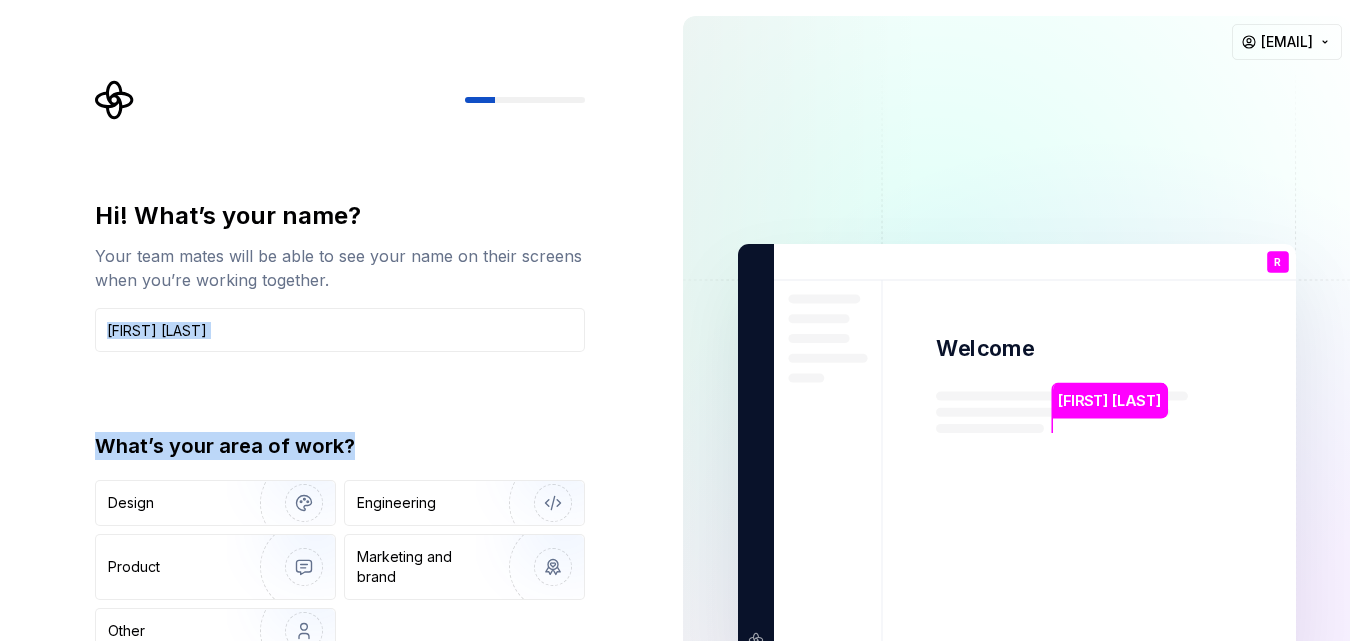 drag, startPoint x: 602, startPoint y: 452, endPoint x: 588, endPoint y: 323, distance: 129.75746 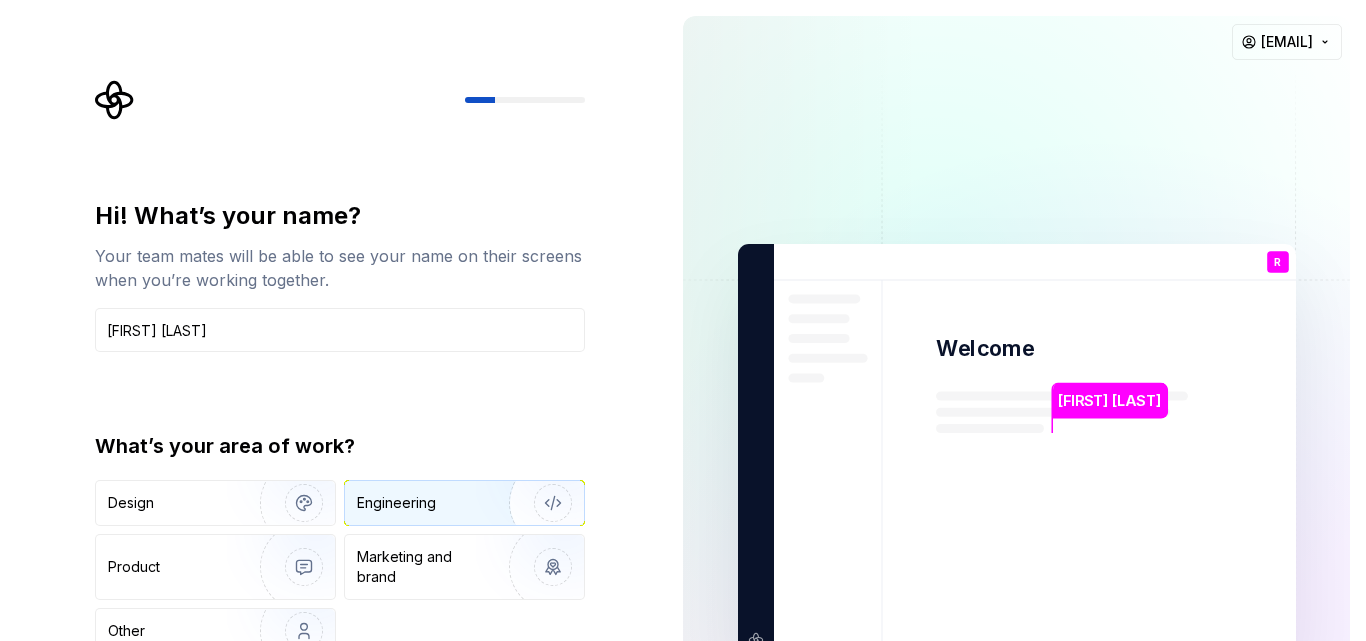click on "Engineering" at bounding box center [436, 503] 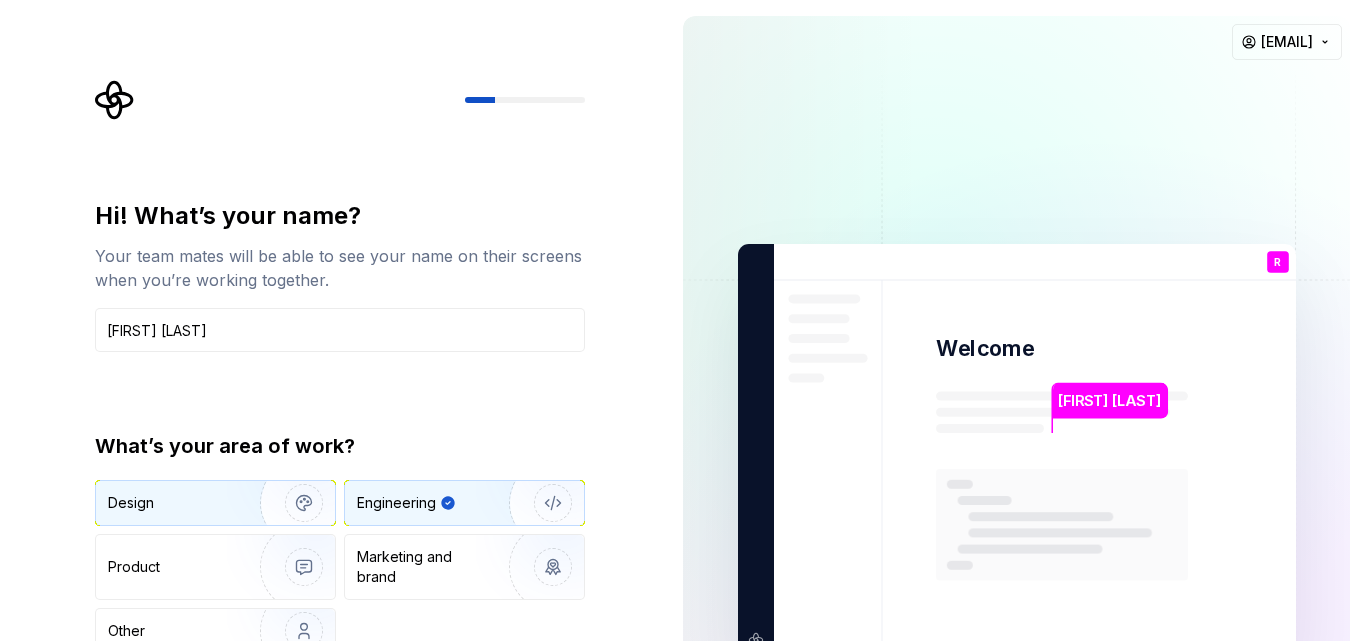 click on "Design" at bounding box center [171, 503] 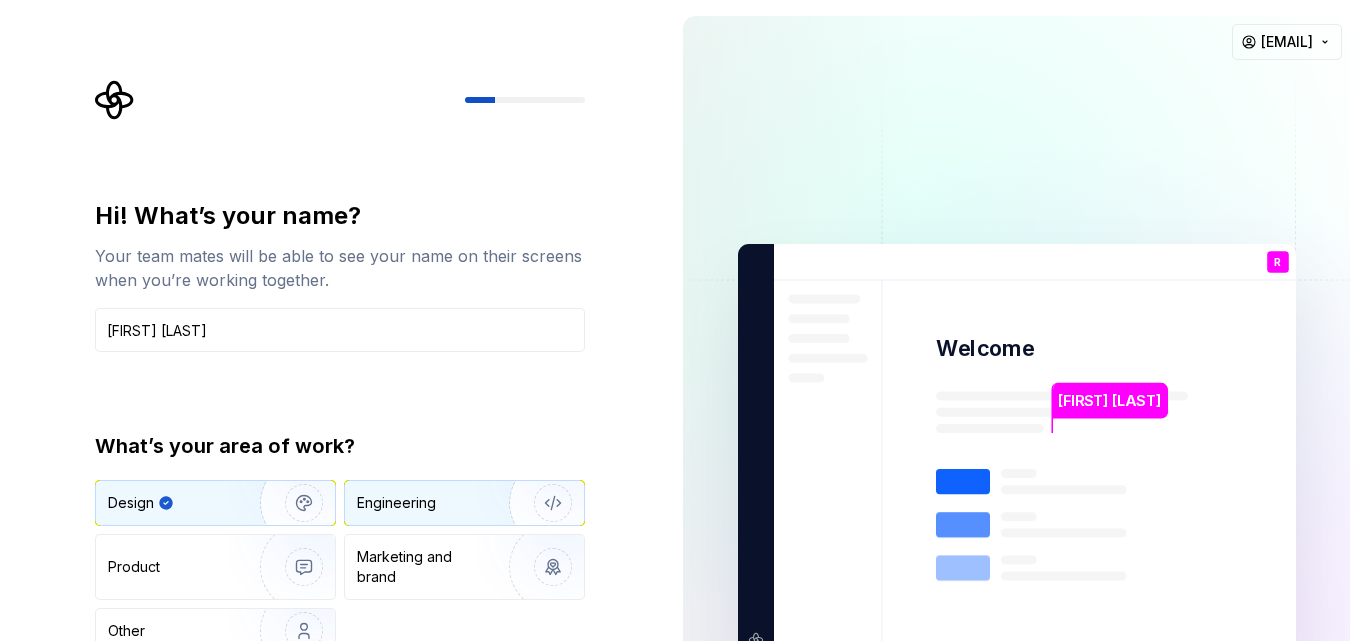 click on "Engineering" at bounding box center (396, 503) 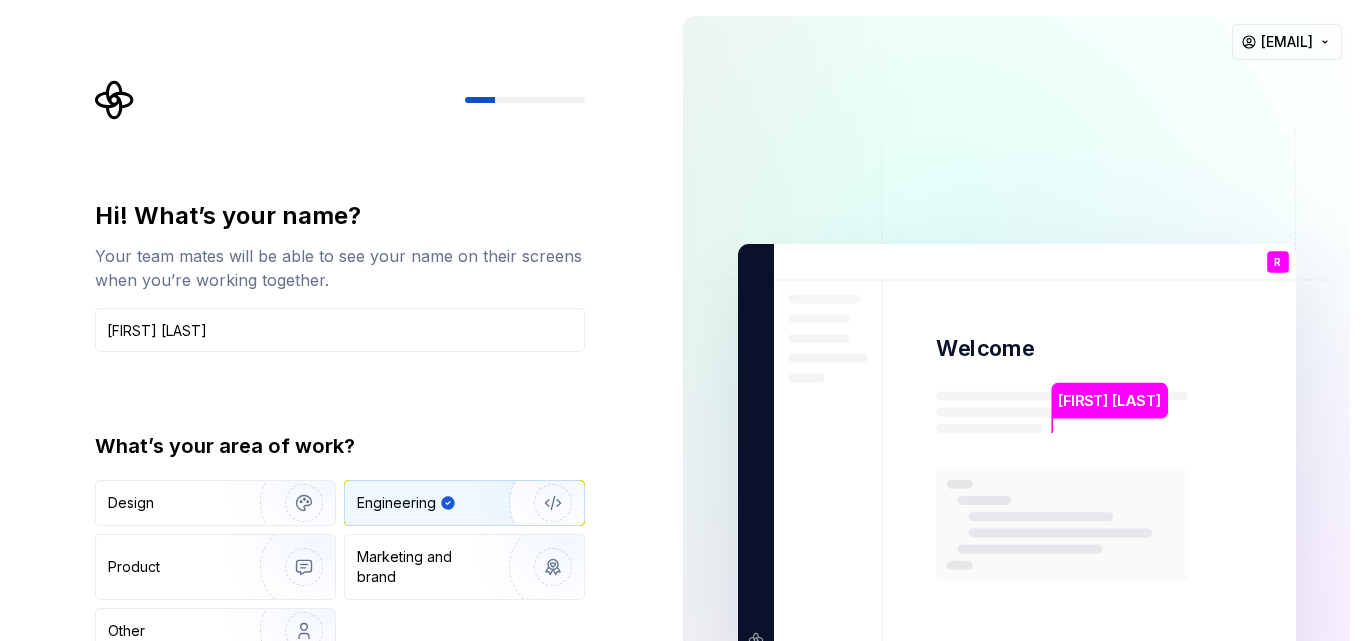 click at bounding box center [1017, 451] 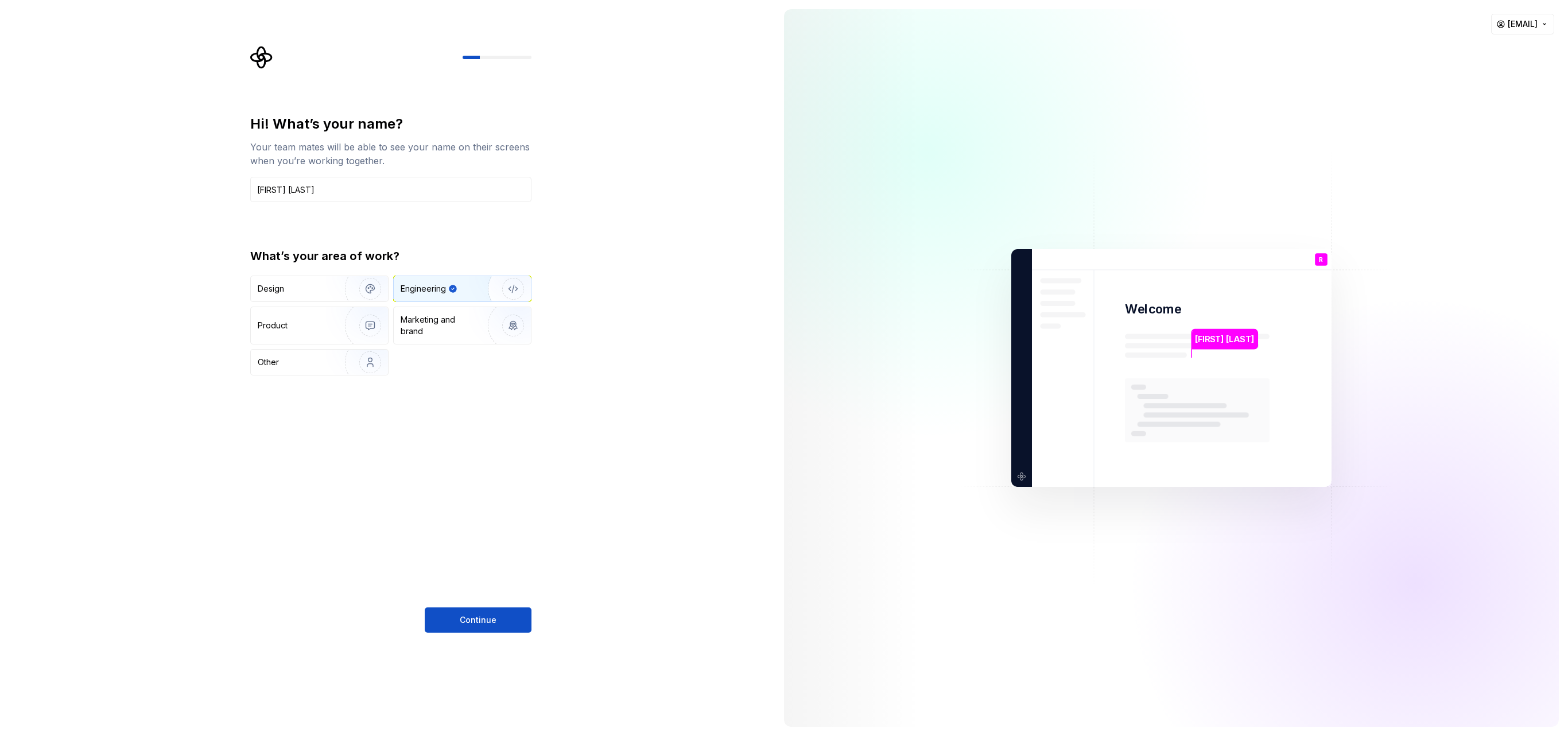 drag, startPoint x: 476, startPoint y: 627, endPoint x: 488, endPoint y: 611, distance: 20 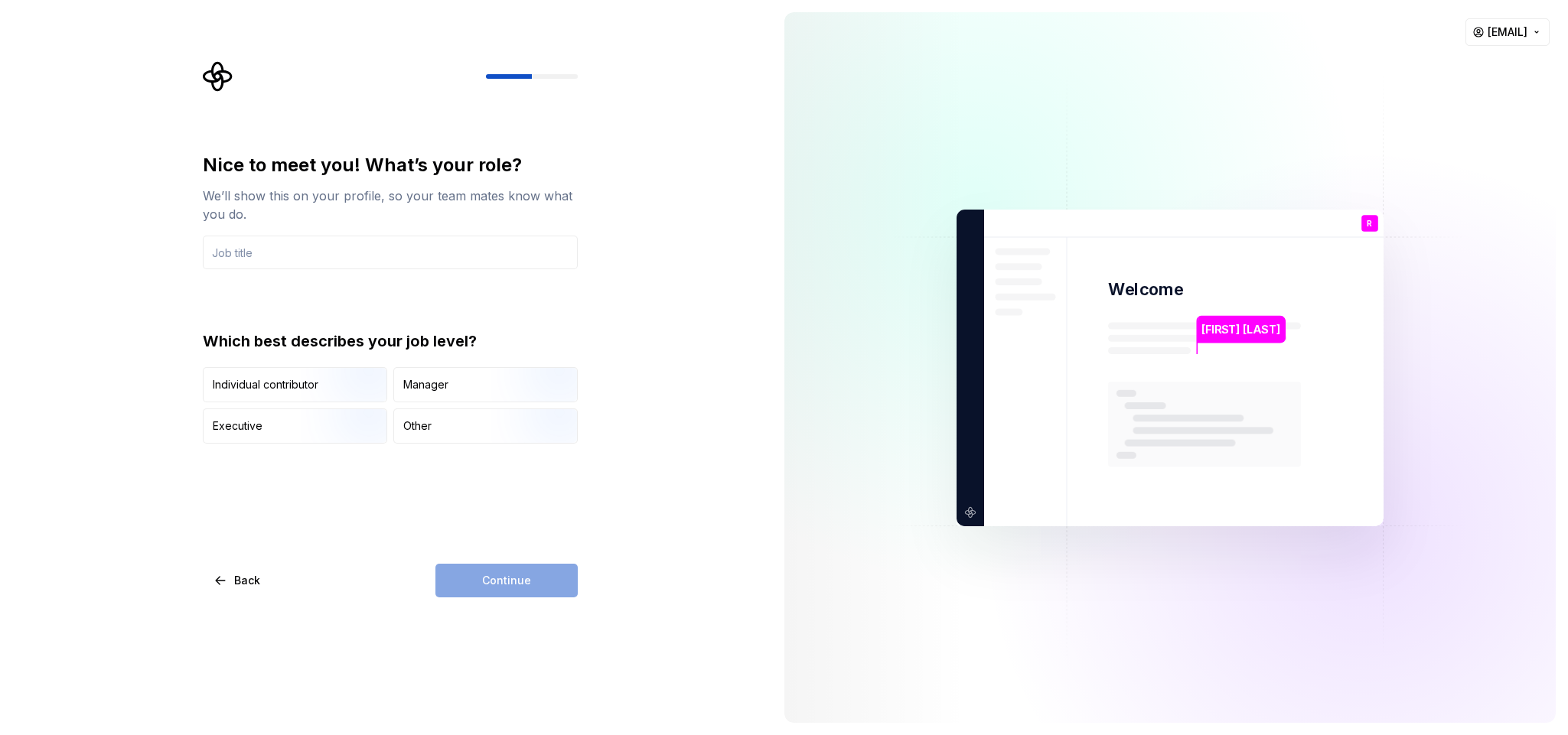 click on "Nice to meet you! What’s your role? We’ll show this on your profile, so your team mates know what you do. Which best describes your job level? Individual contributor Manager Executive Other Back Continue" at bounding box center [386, 367] 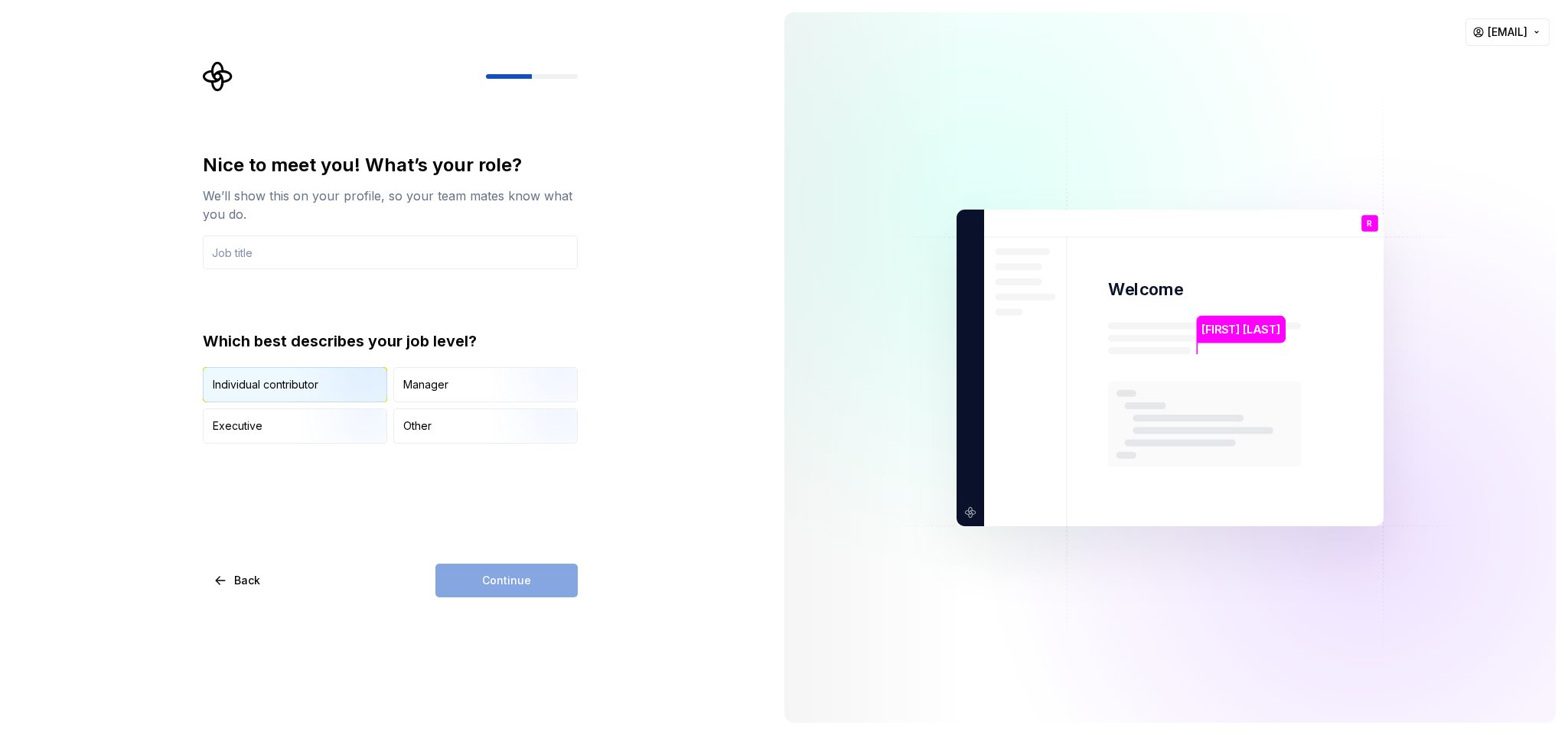 click at bounding box center (350, 404) 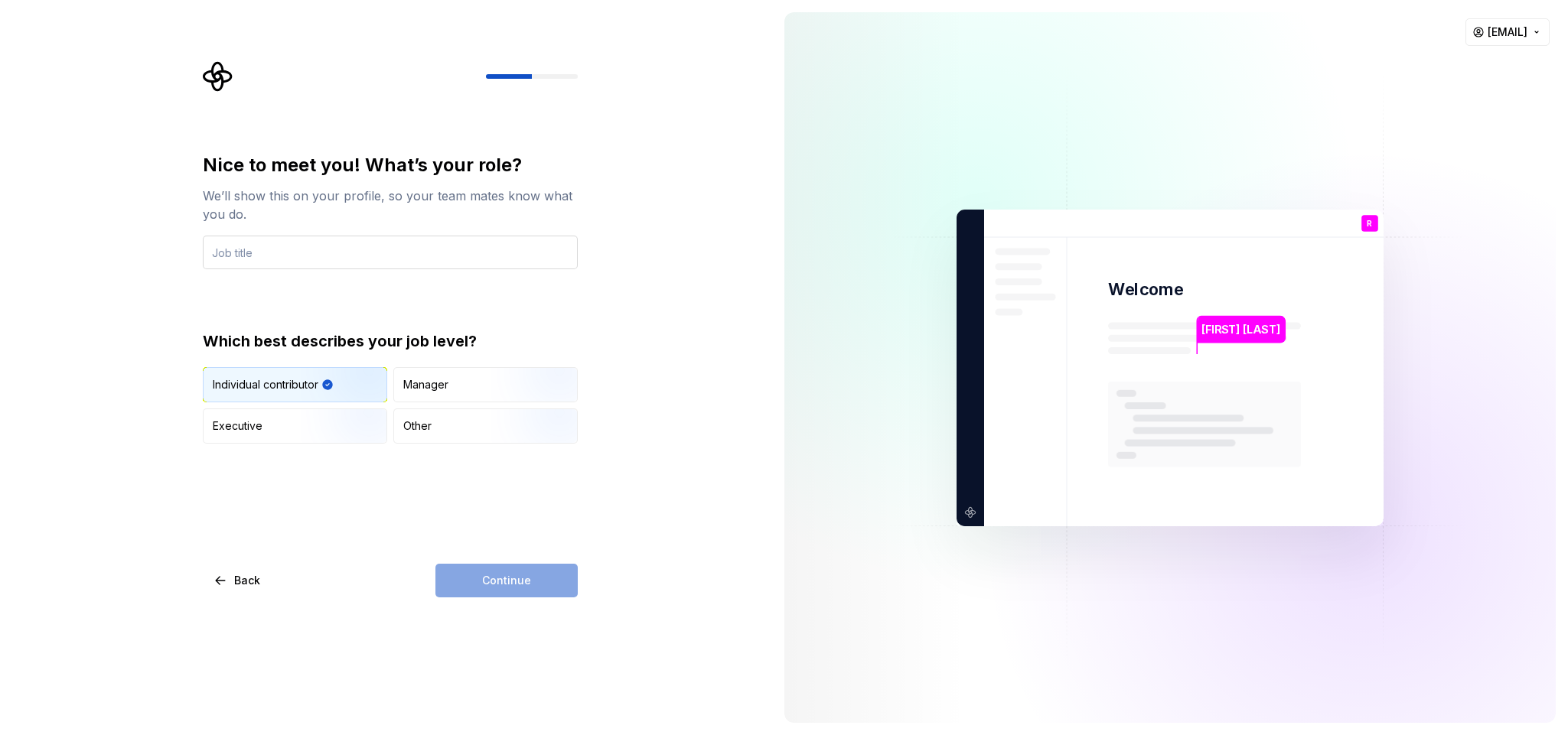 click at bounding box center (390, 252) 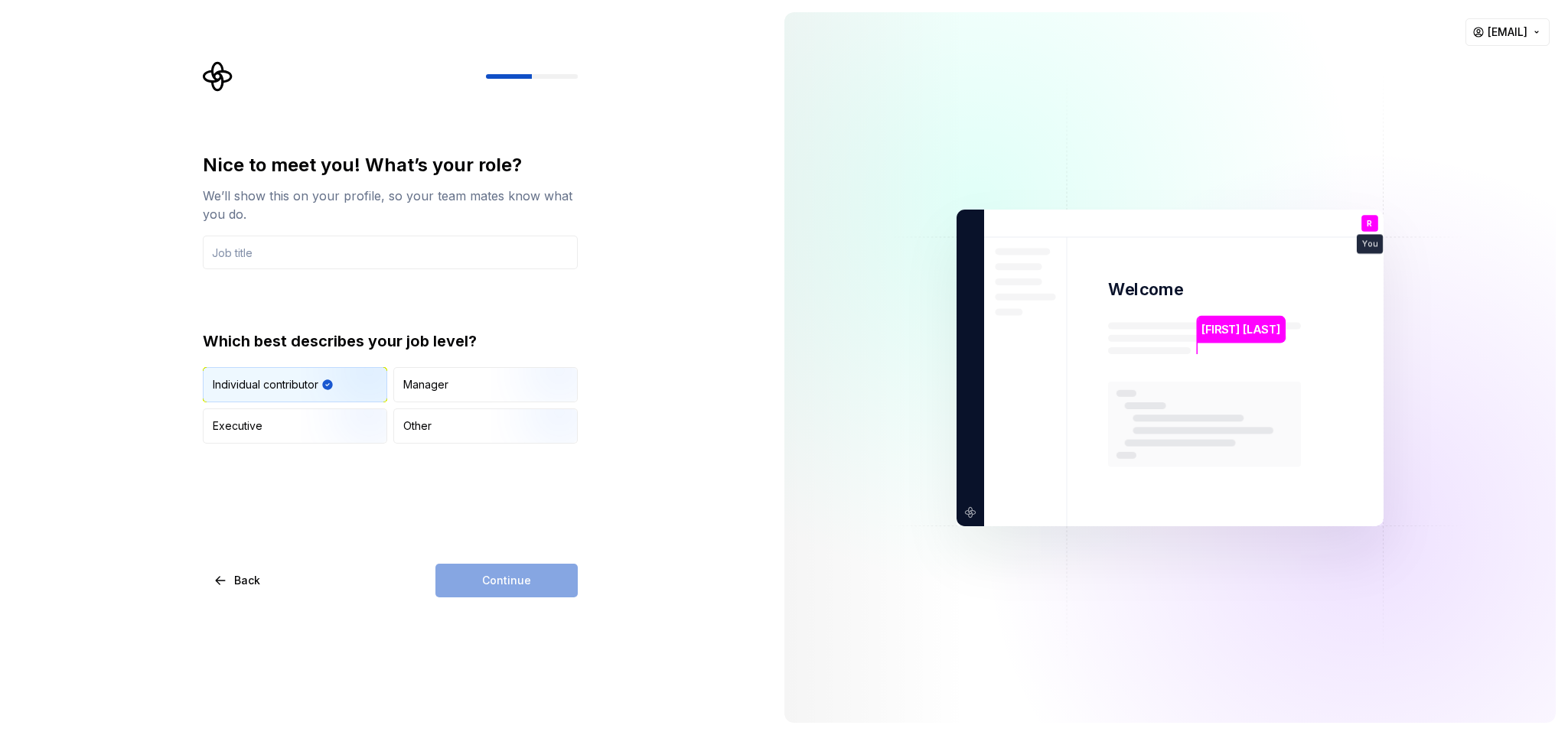 click on "Nice to meet you! What’s your role? We’ll show this on your profile, so your team mates know what you do. Which best describes your job level? Individual contributor Manager Executive Other Back Continue" at bounding box center [386, 367] 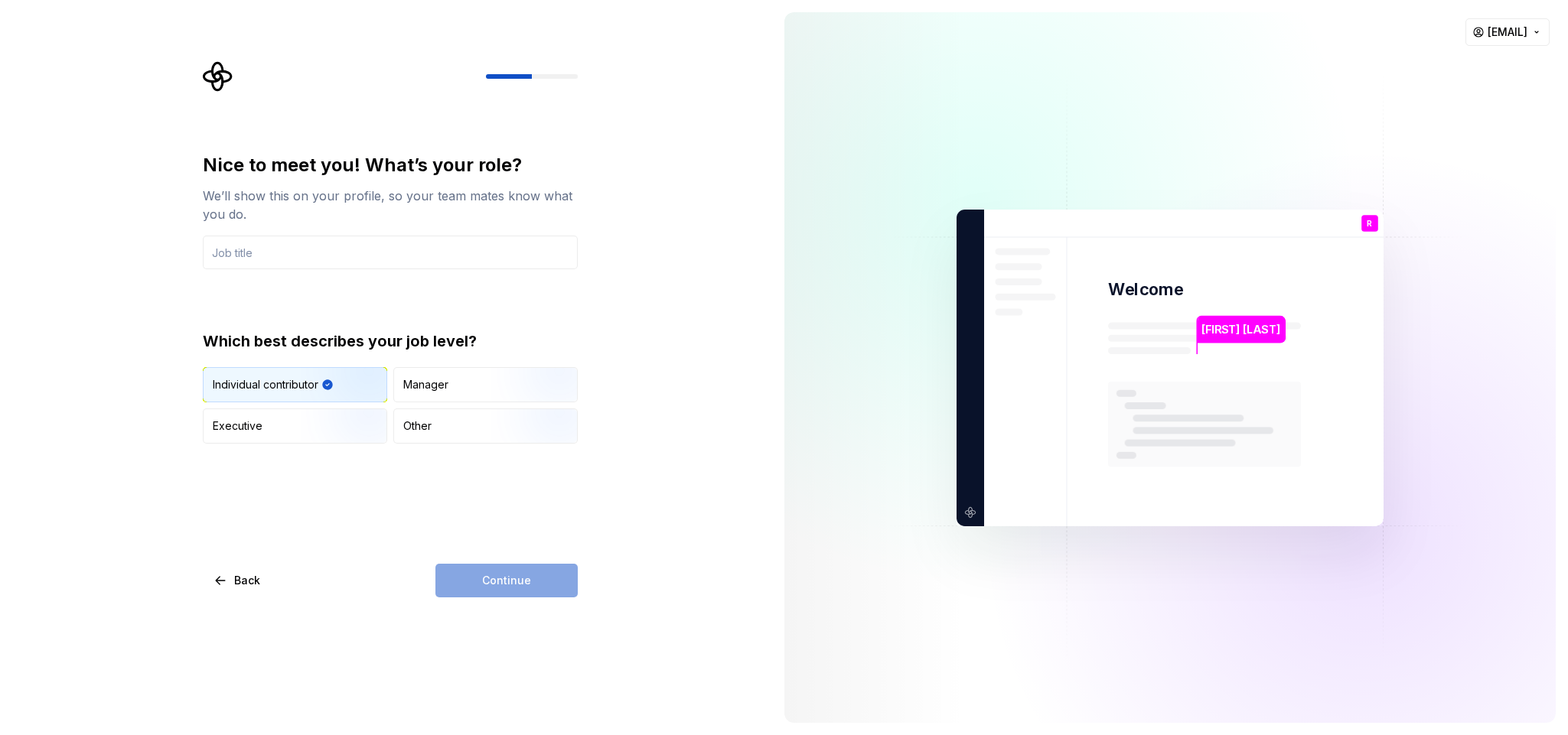 click on "Continue" at bounding box center (507, 581) 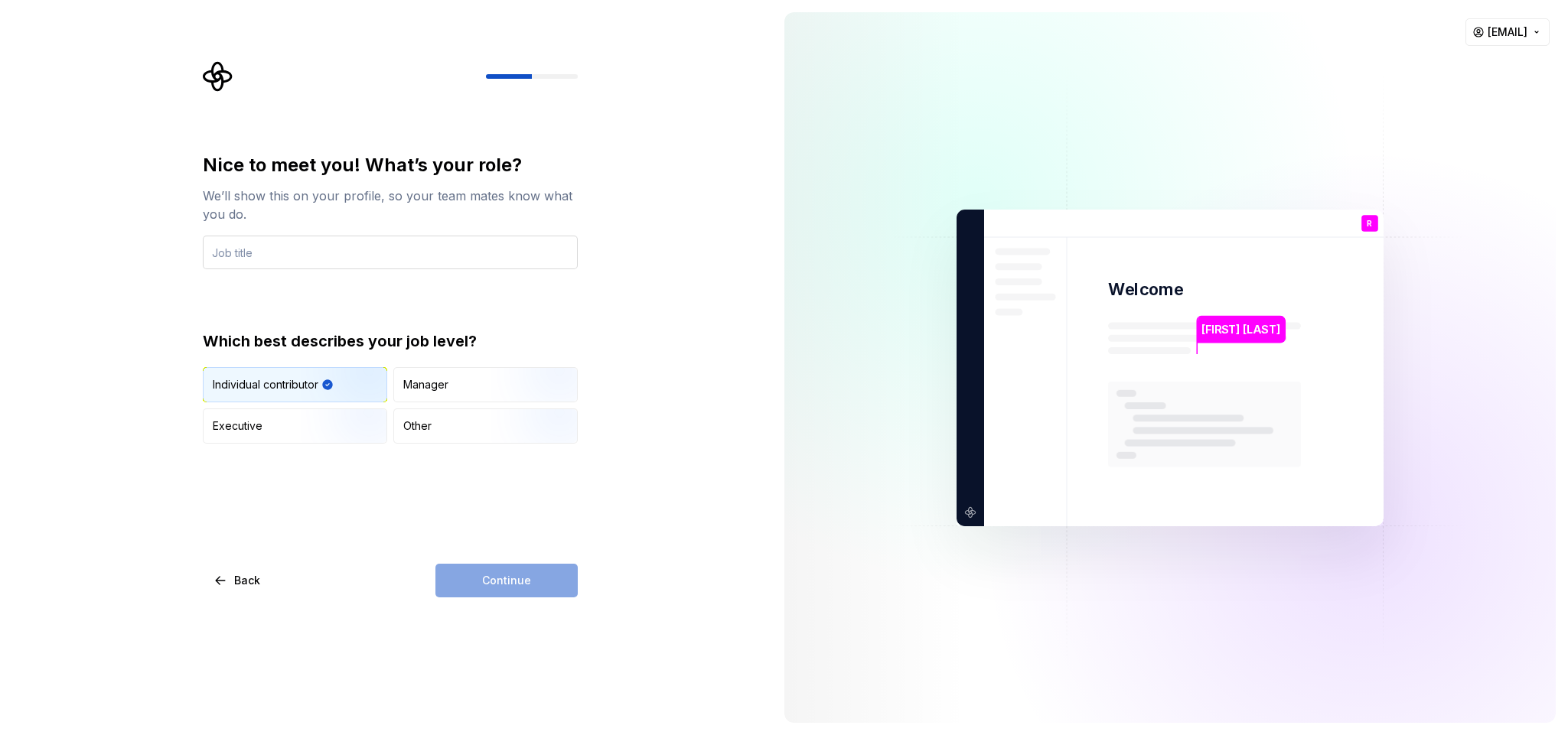 click at bounding box center [390, 252] 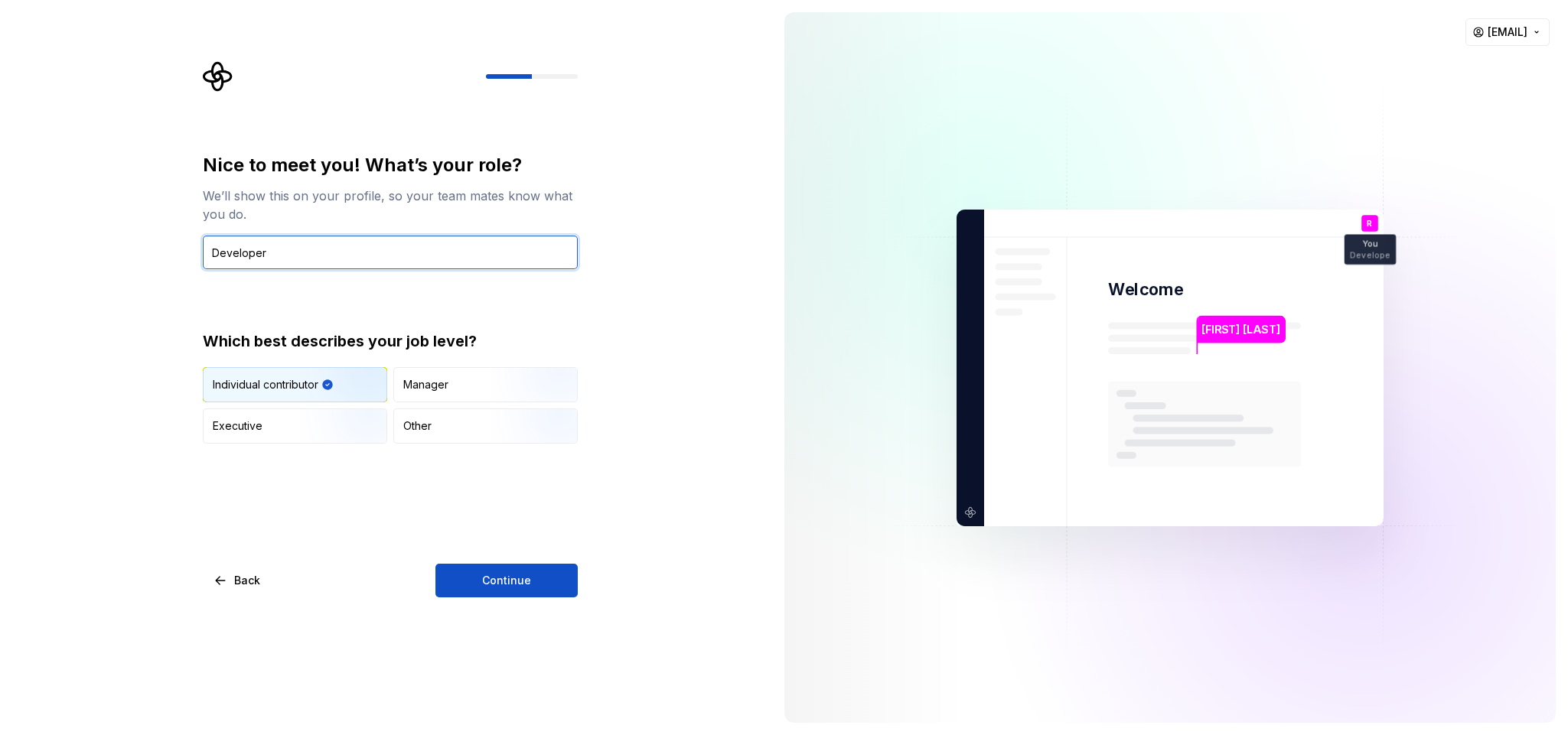 type on "Developer" 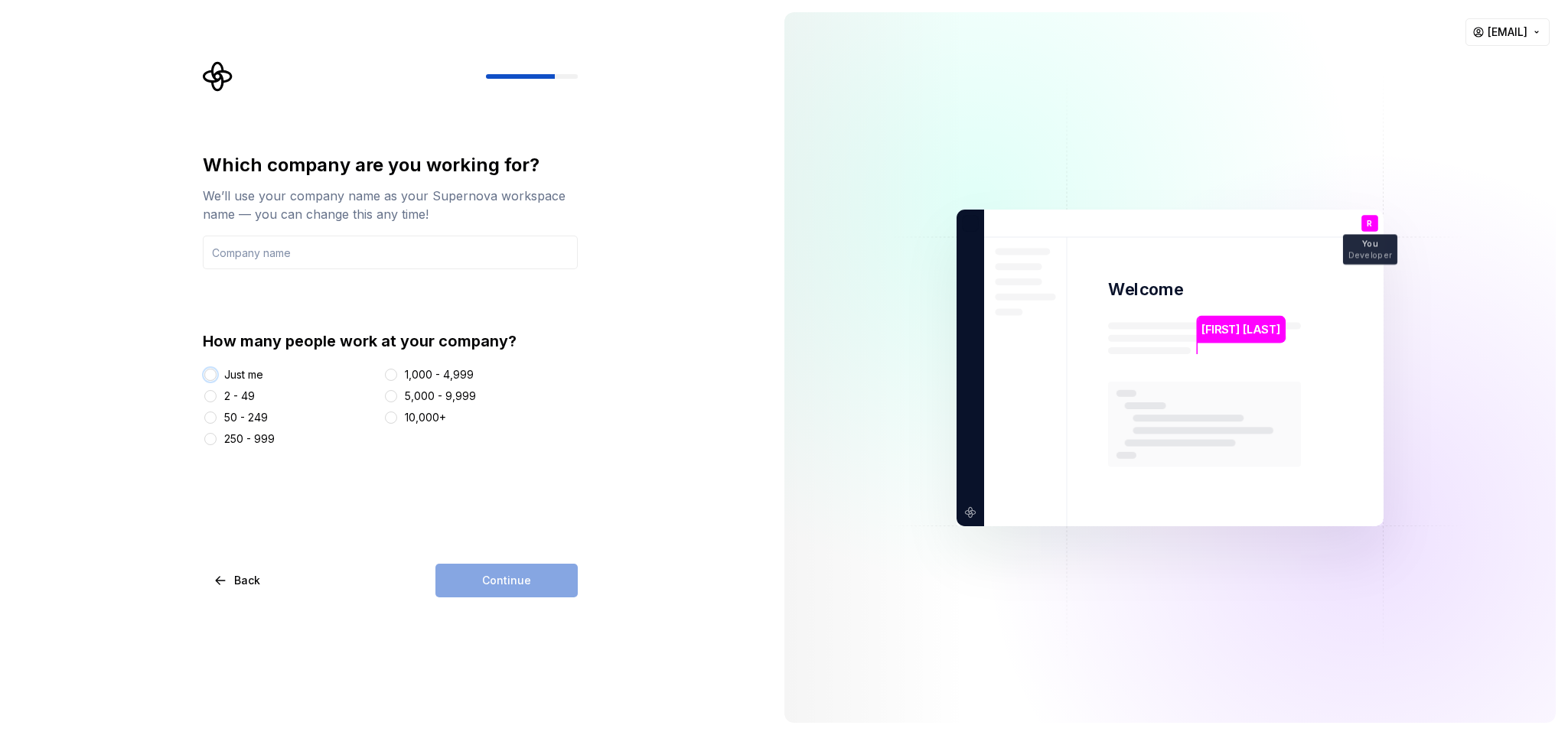 click on "Just me" at bounding box center [210, 375] 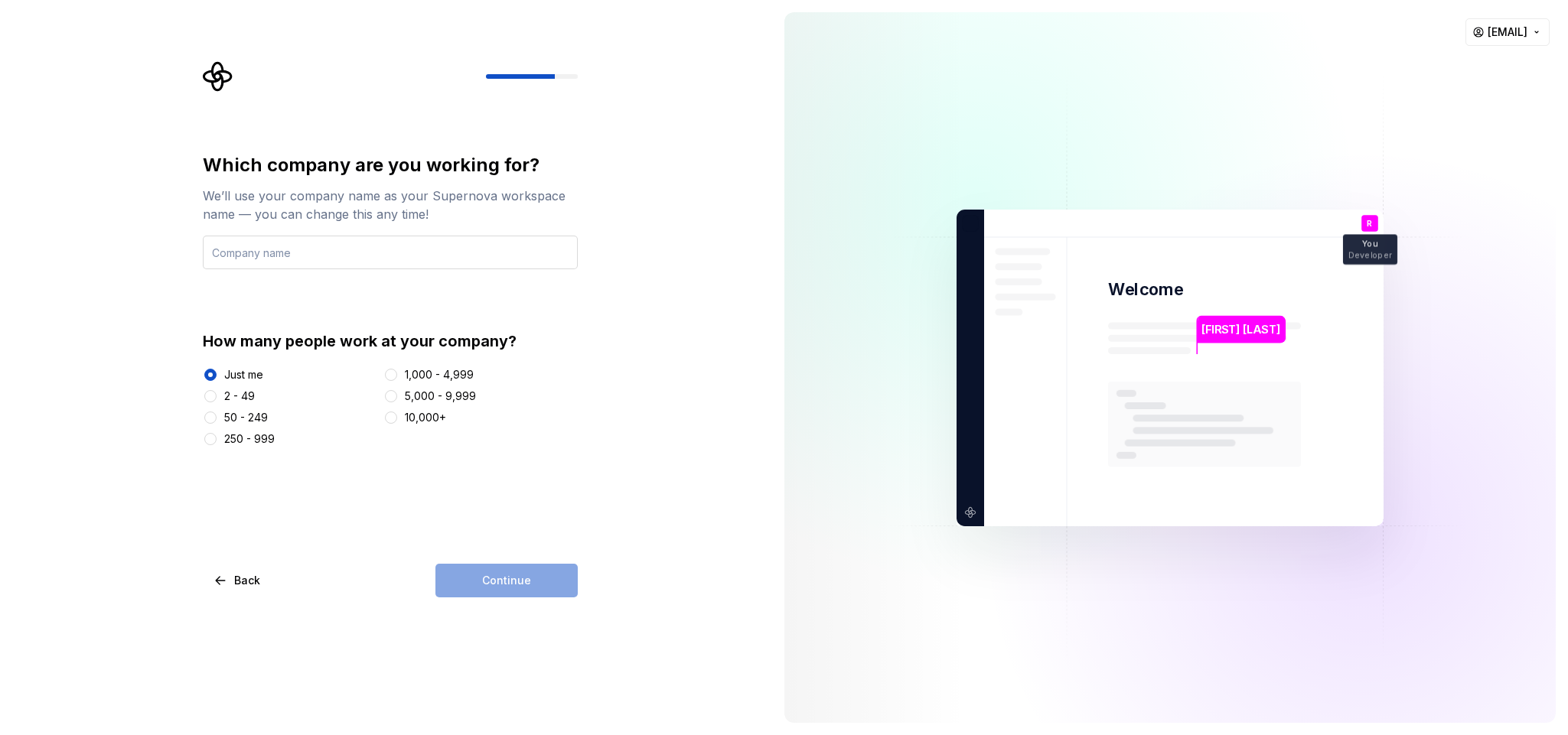 click at bounding box center [390, 252] 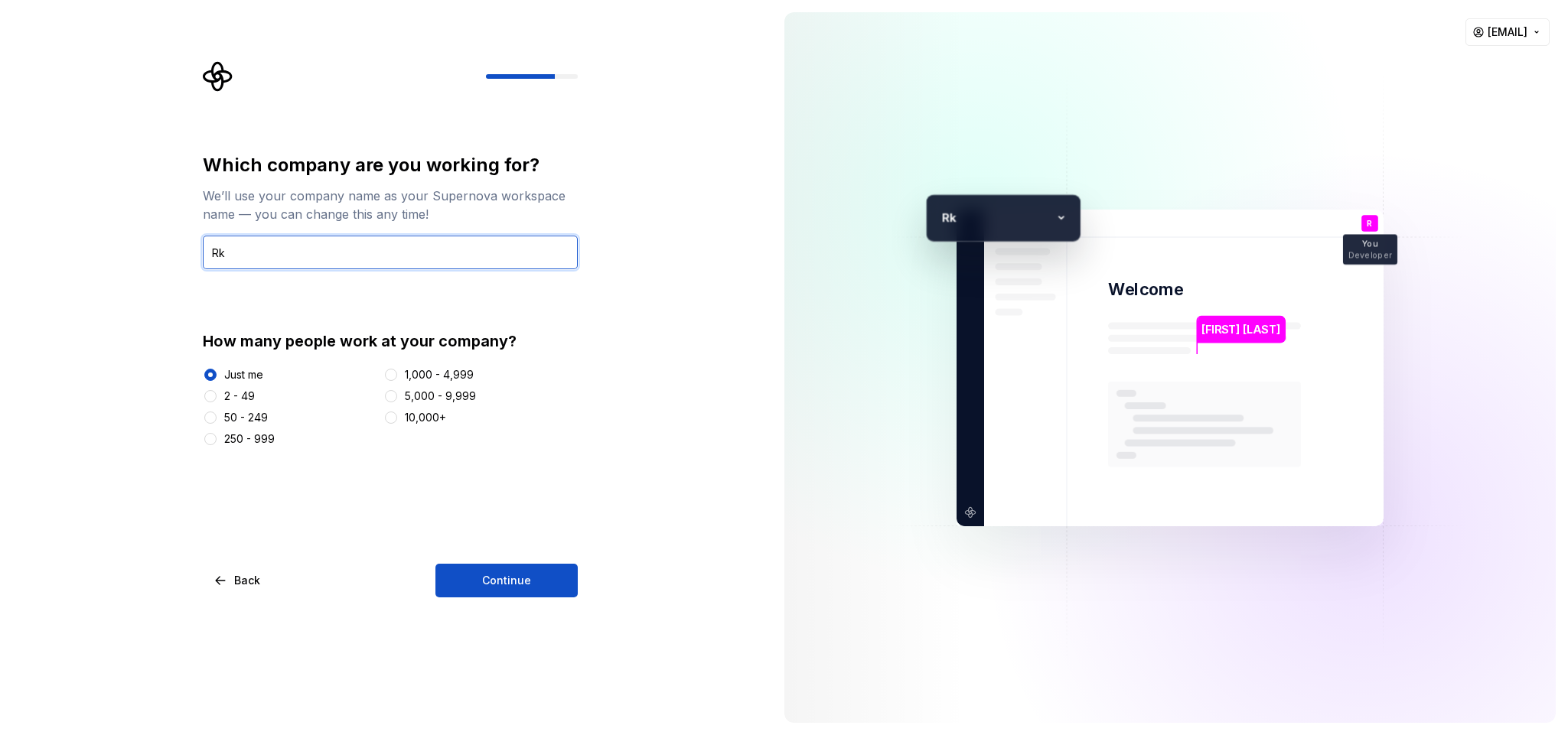 type on "R" 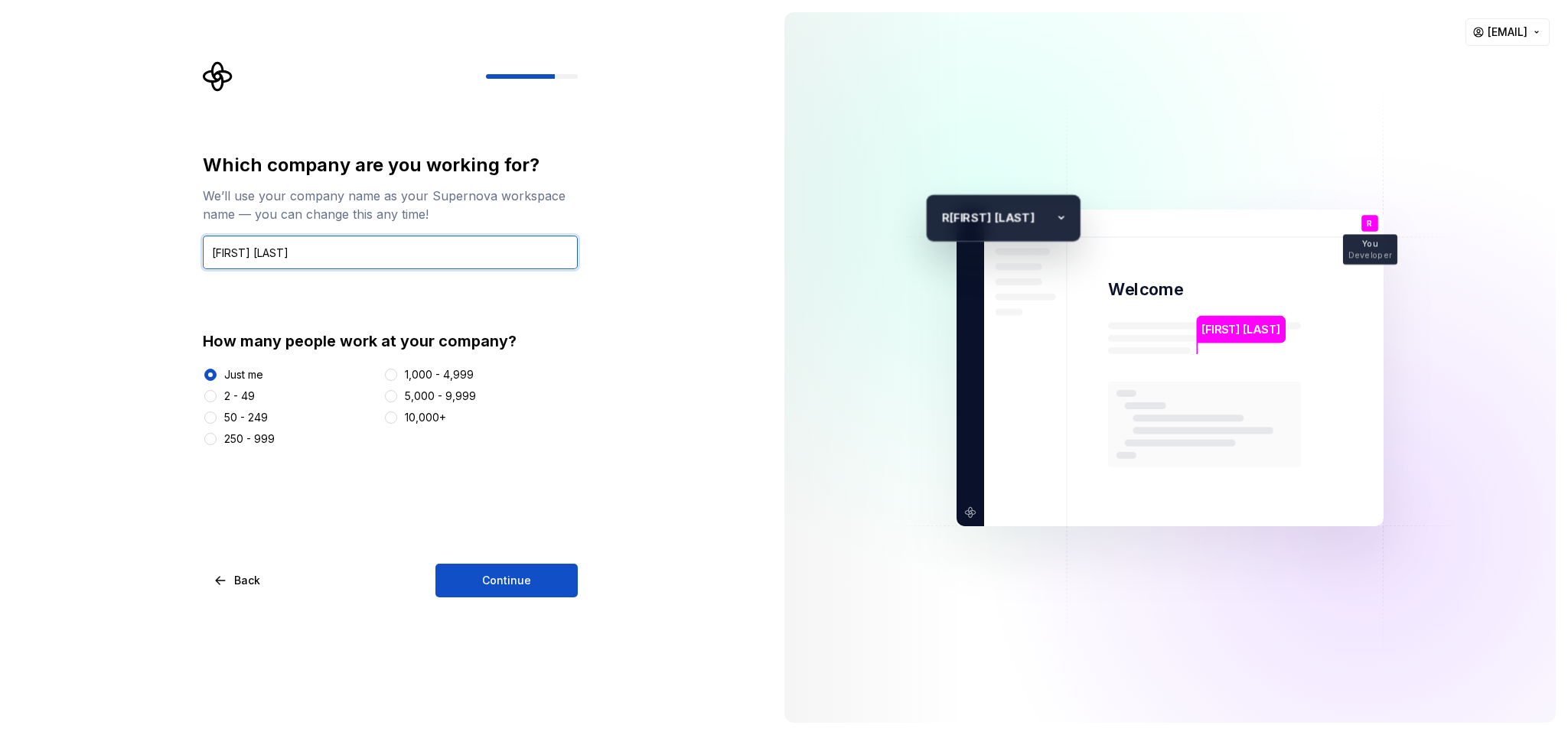 type on "RK VIVEK" 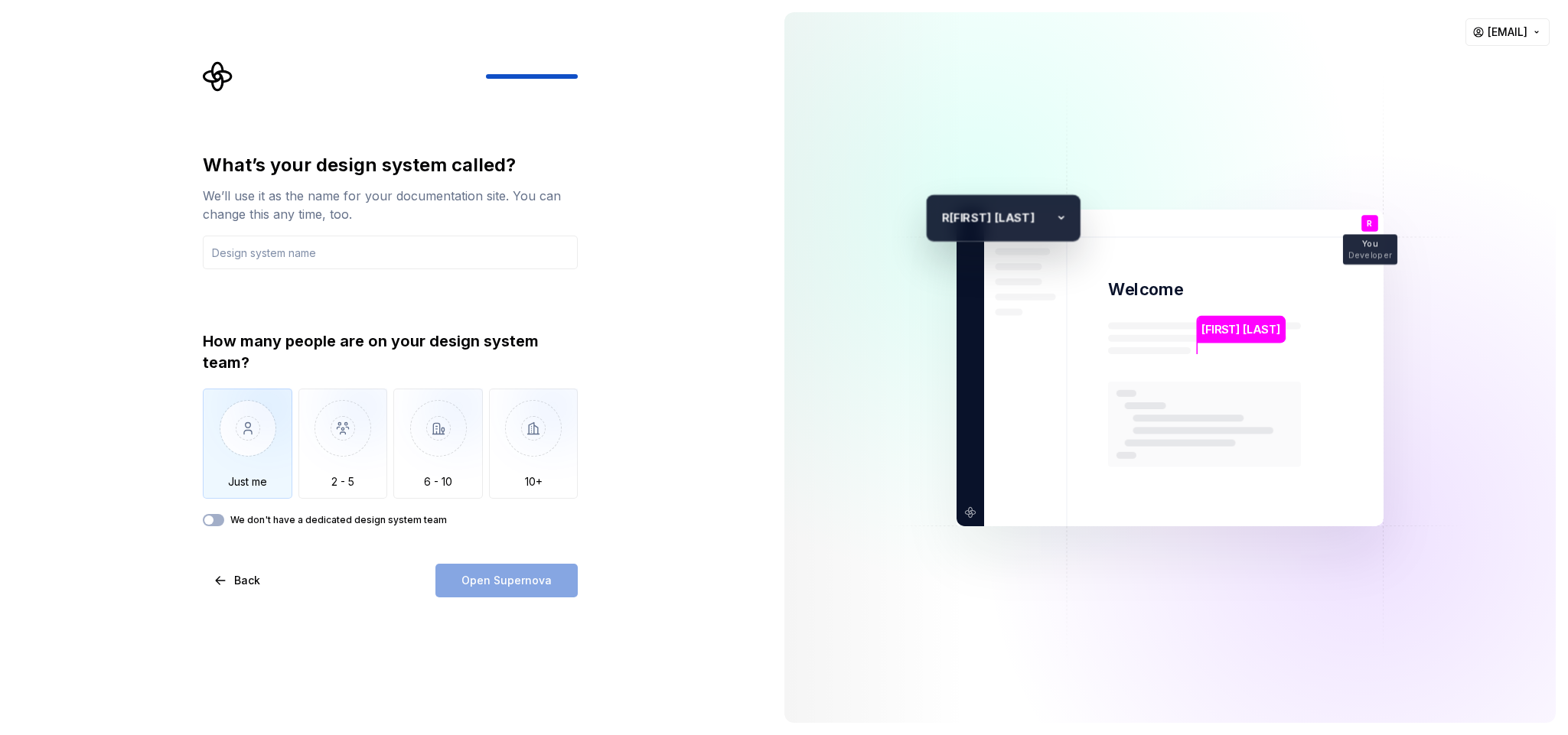 click at bounding box center (247, 440) 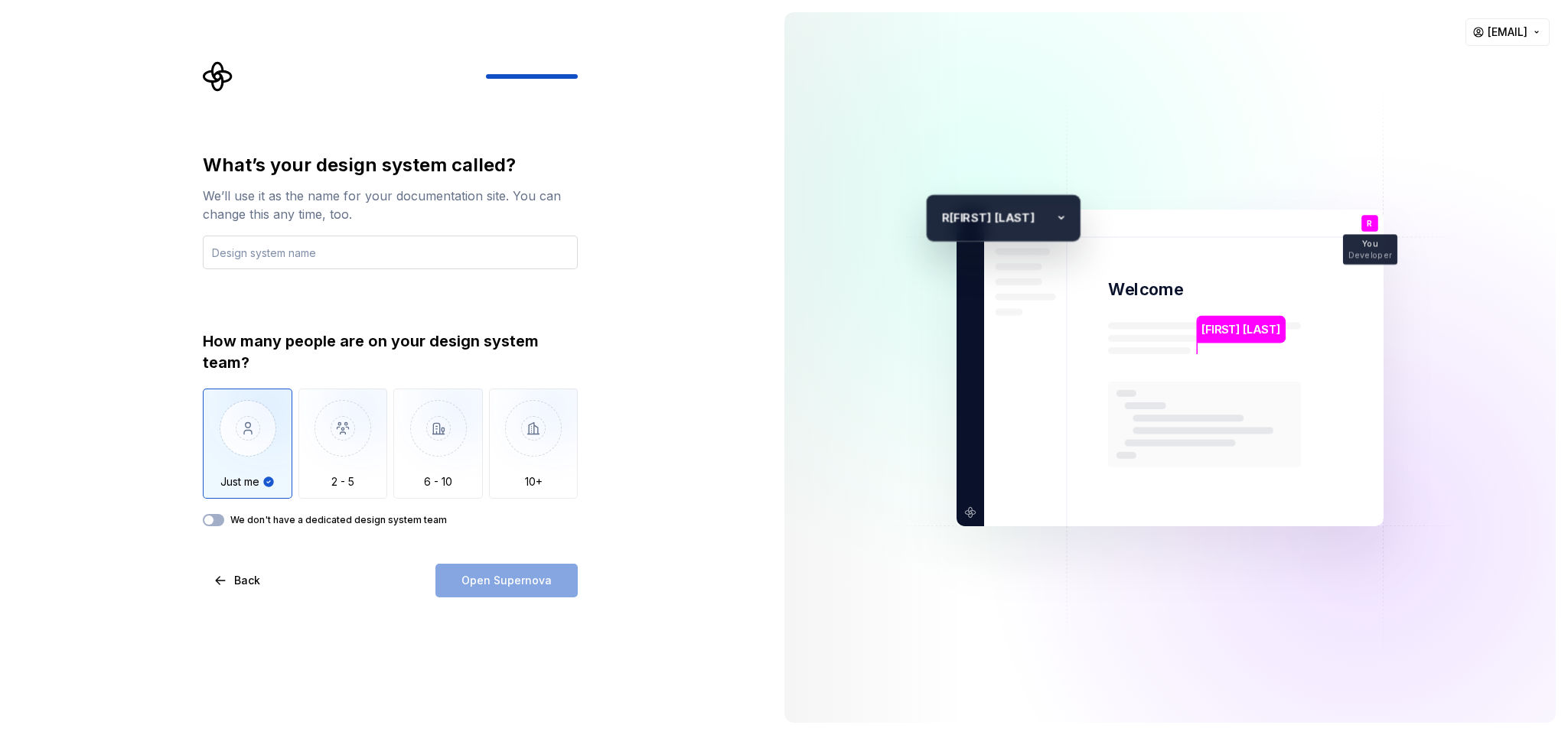 click at bounding box center [390, 252] 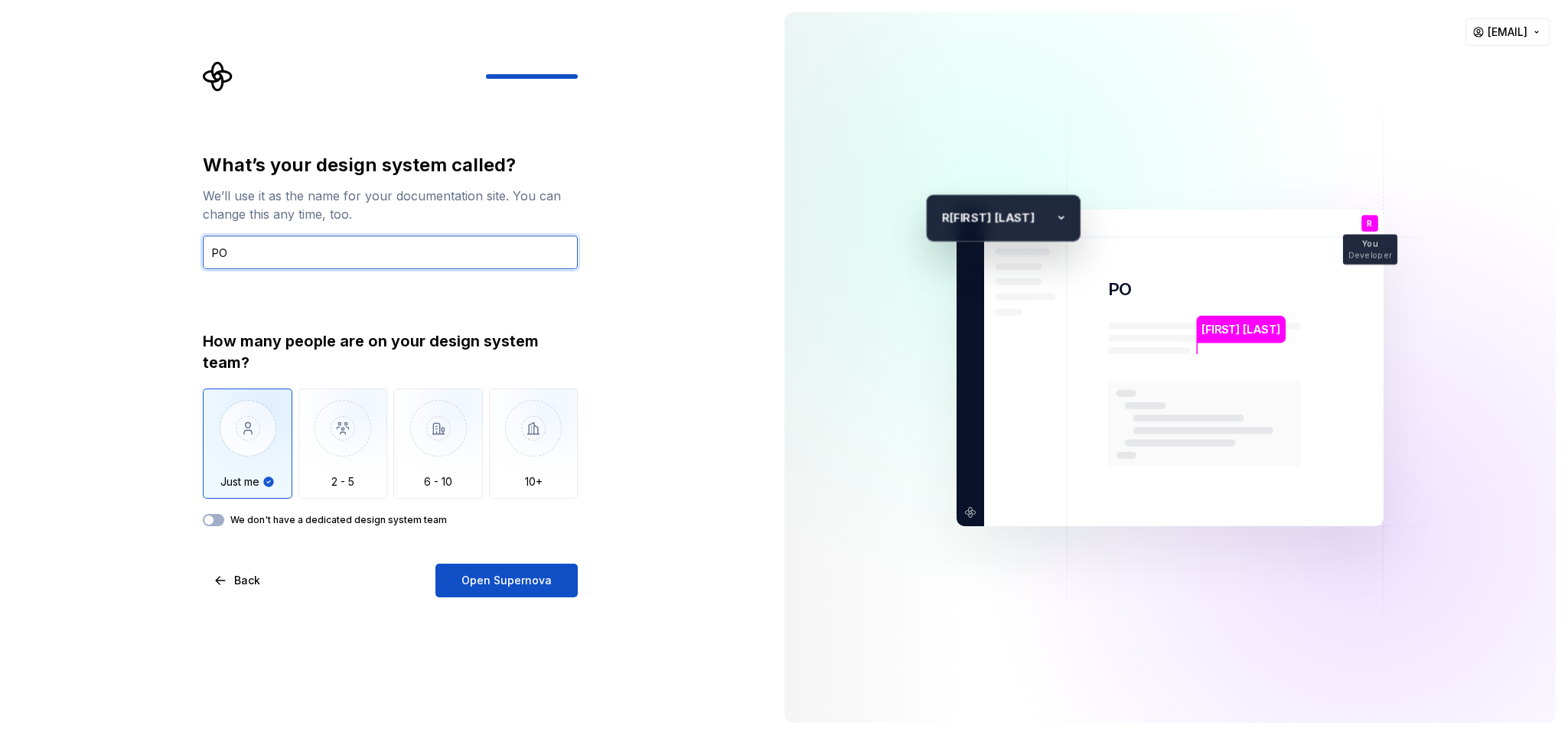 type on "P" 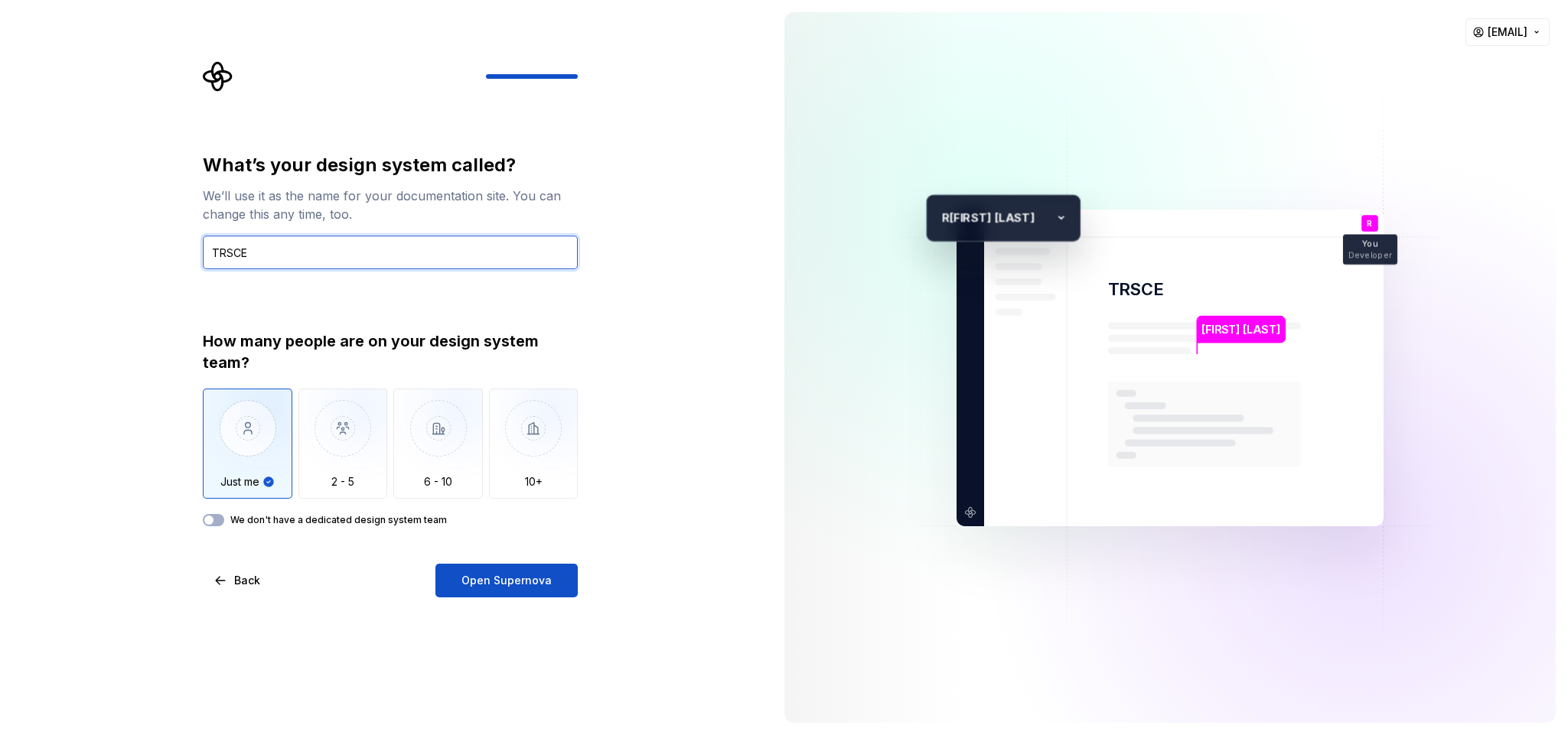 drag, startPoint x: 413, startPoint y: 246, endPoint x: 129, endPoint y: 260, distance: 284.3449 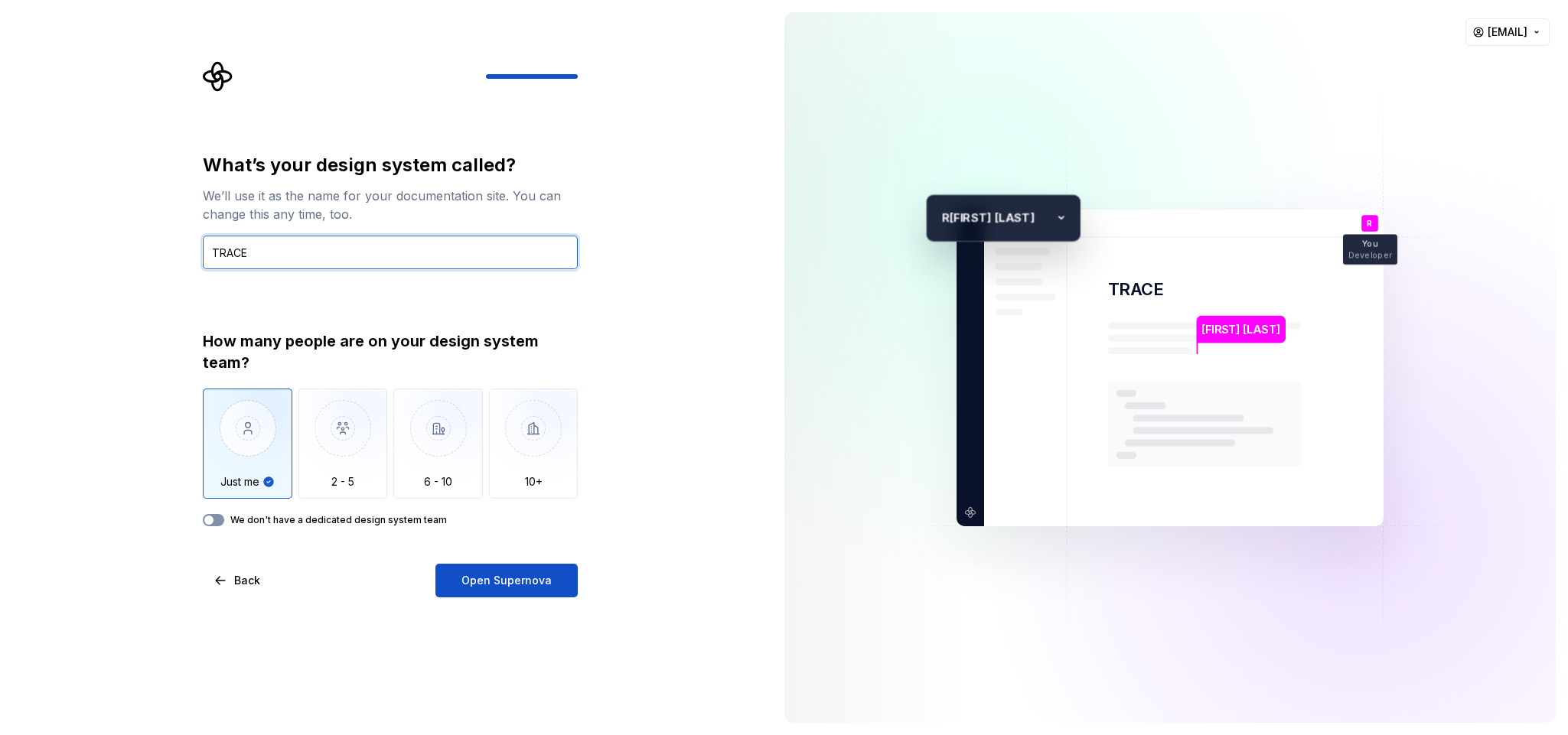 type on "TRACE" 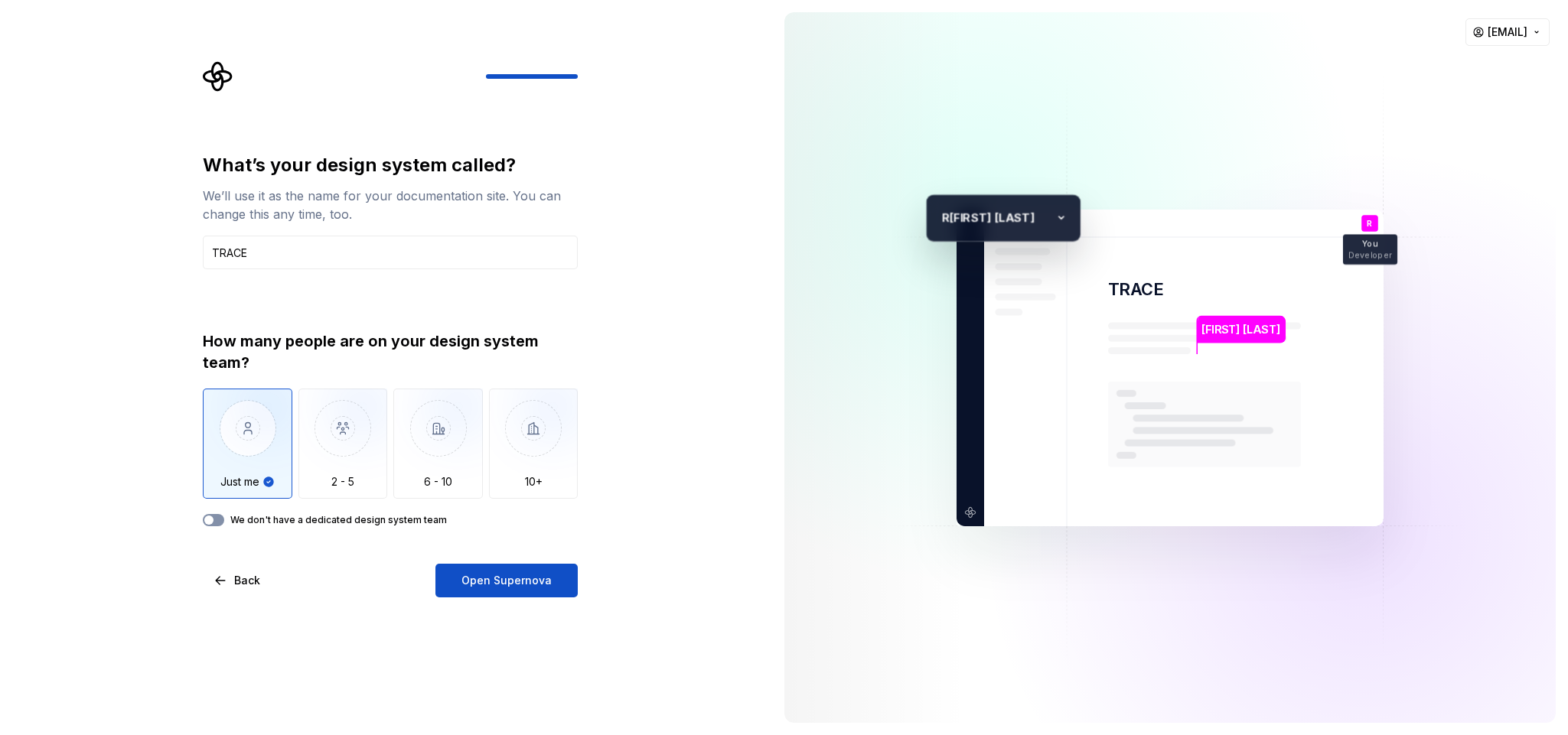 click on "We don't have a dedicated design system team" at bounding box center (214, 520) 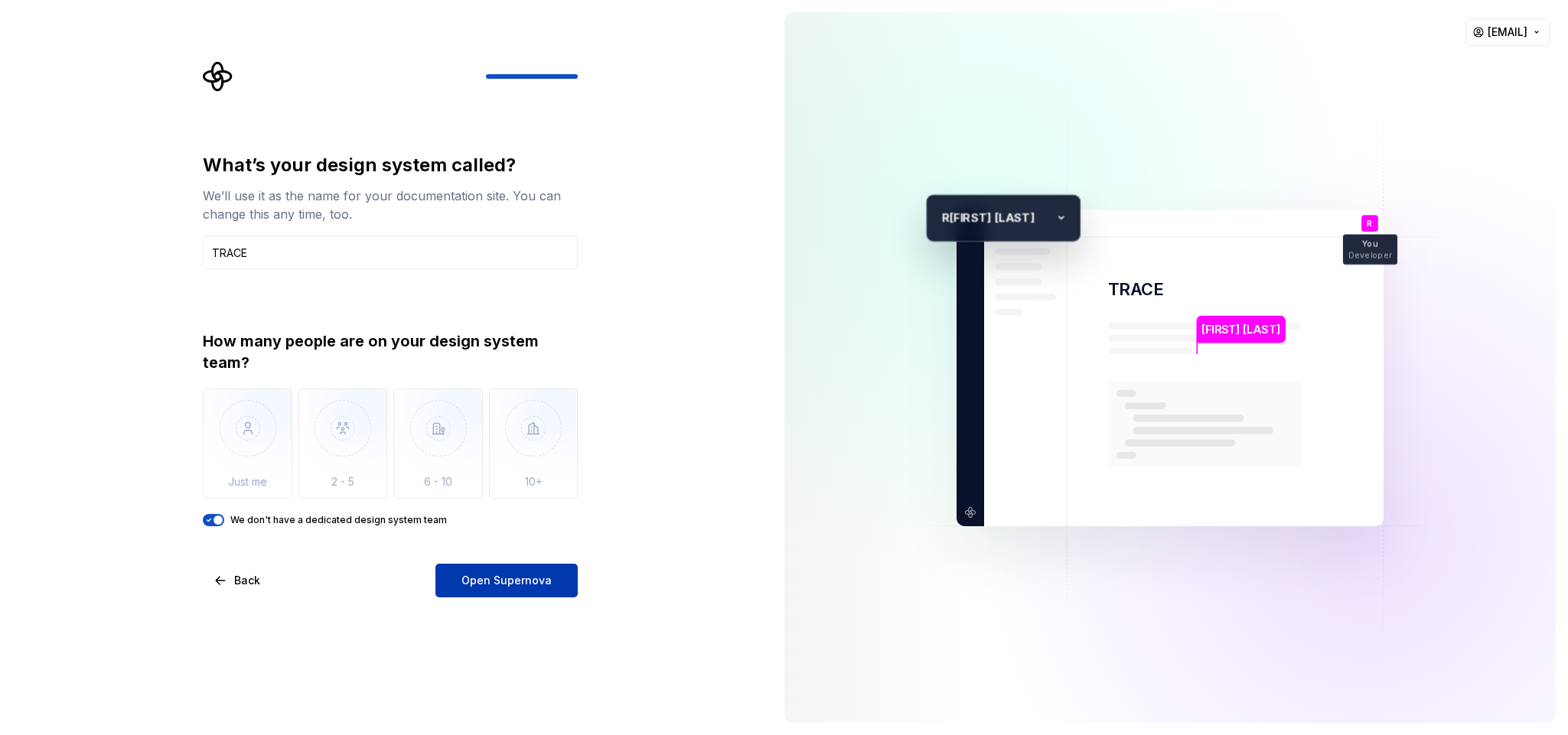 click on "Open Supernova" at bounding box center [507, 581] 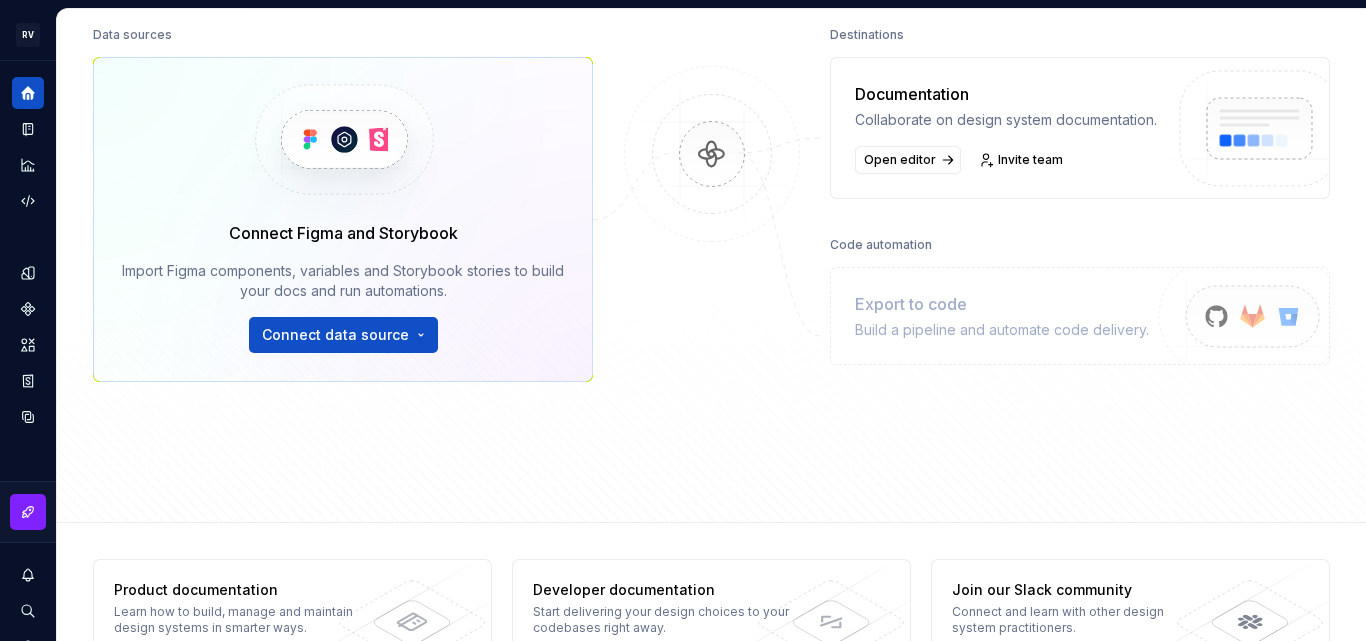 scroll, scrollTop: 0, scrollLeft: 0, axis: both 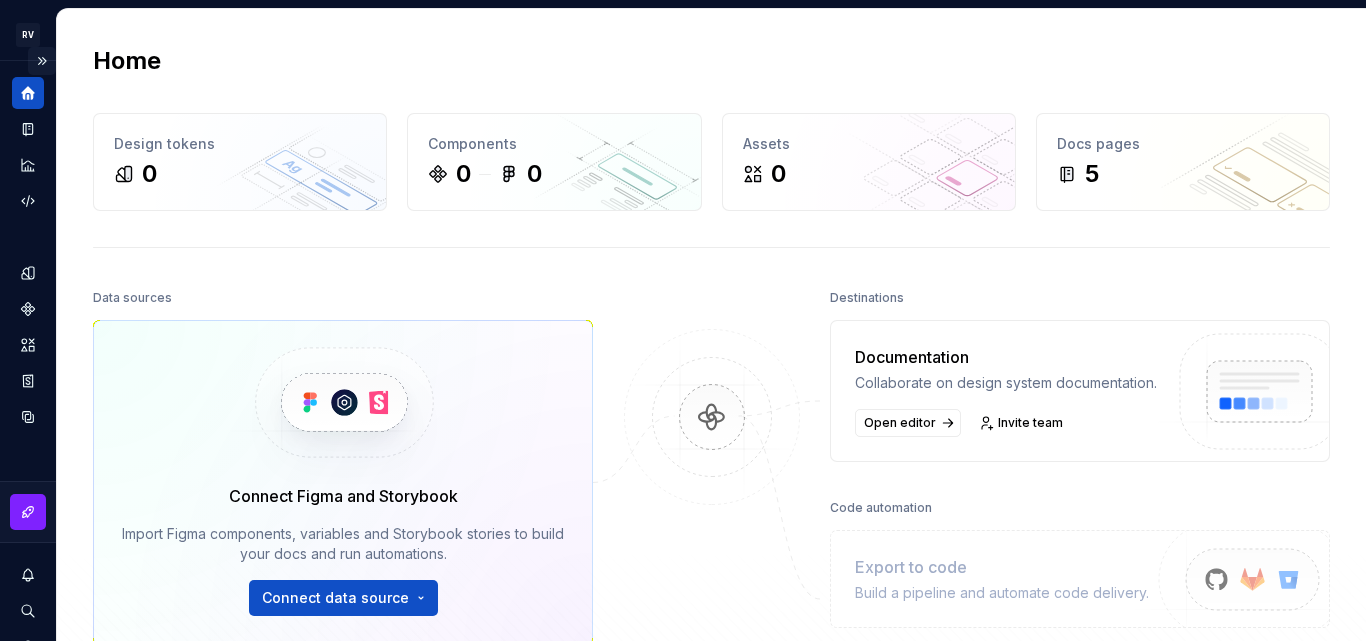 click at bounding box center (42, 61) 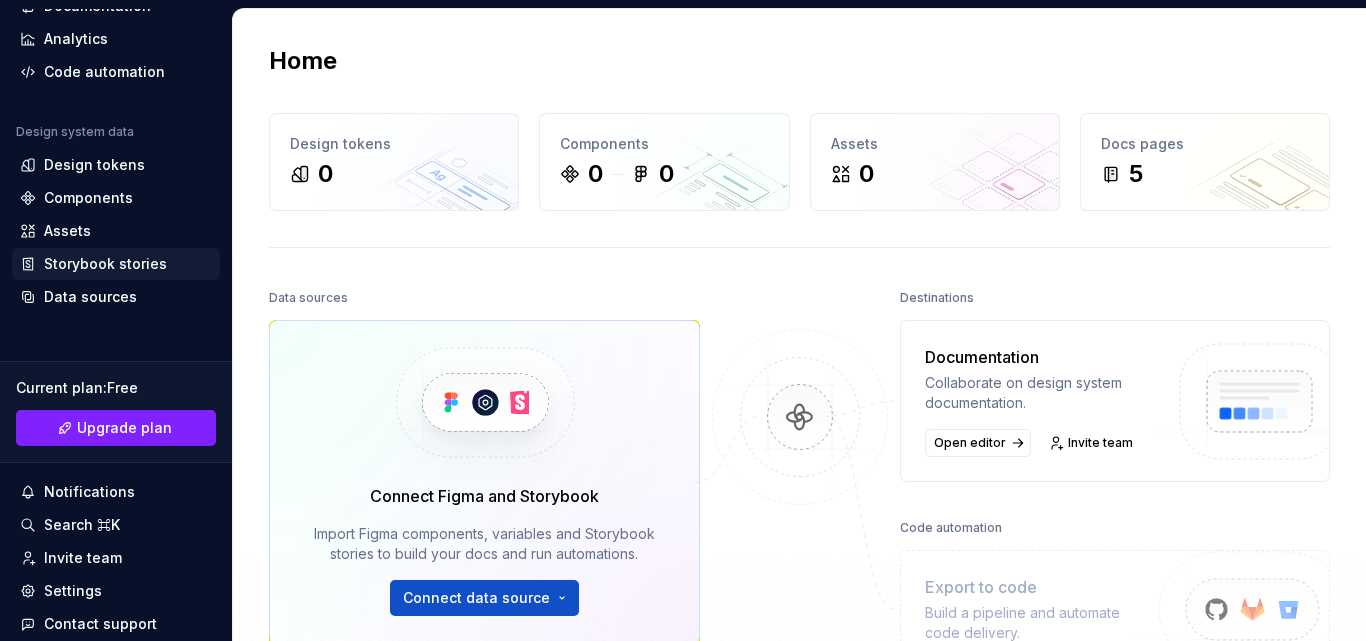 scroll, scrollTop: 0, scrollLeft: 0, axis: both 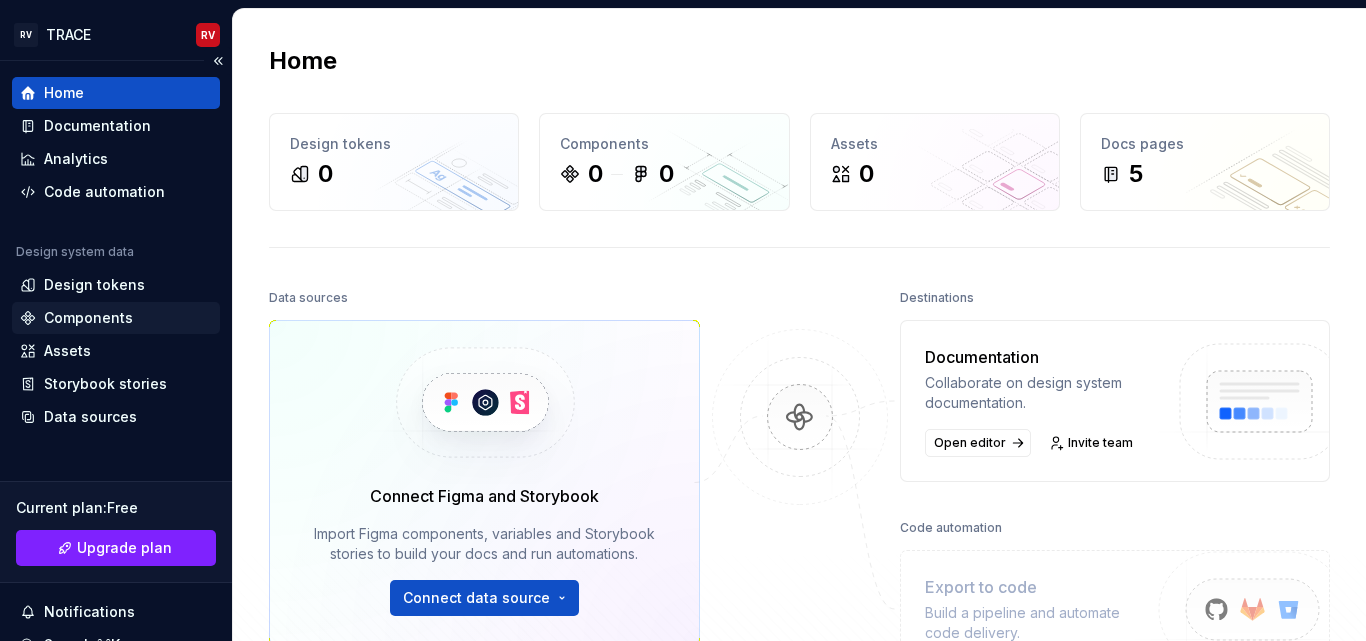 click on "Components" at bounding box center [88, 318] 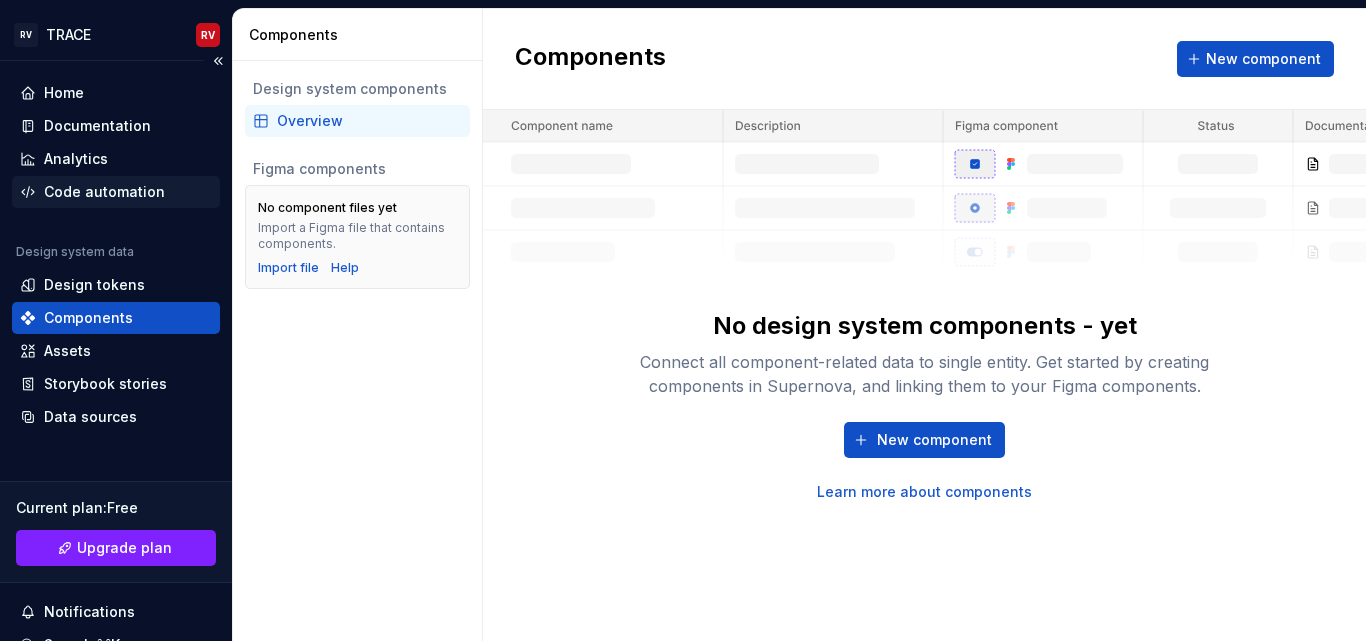 click on "Code automation" at bounding box center [104, 192] 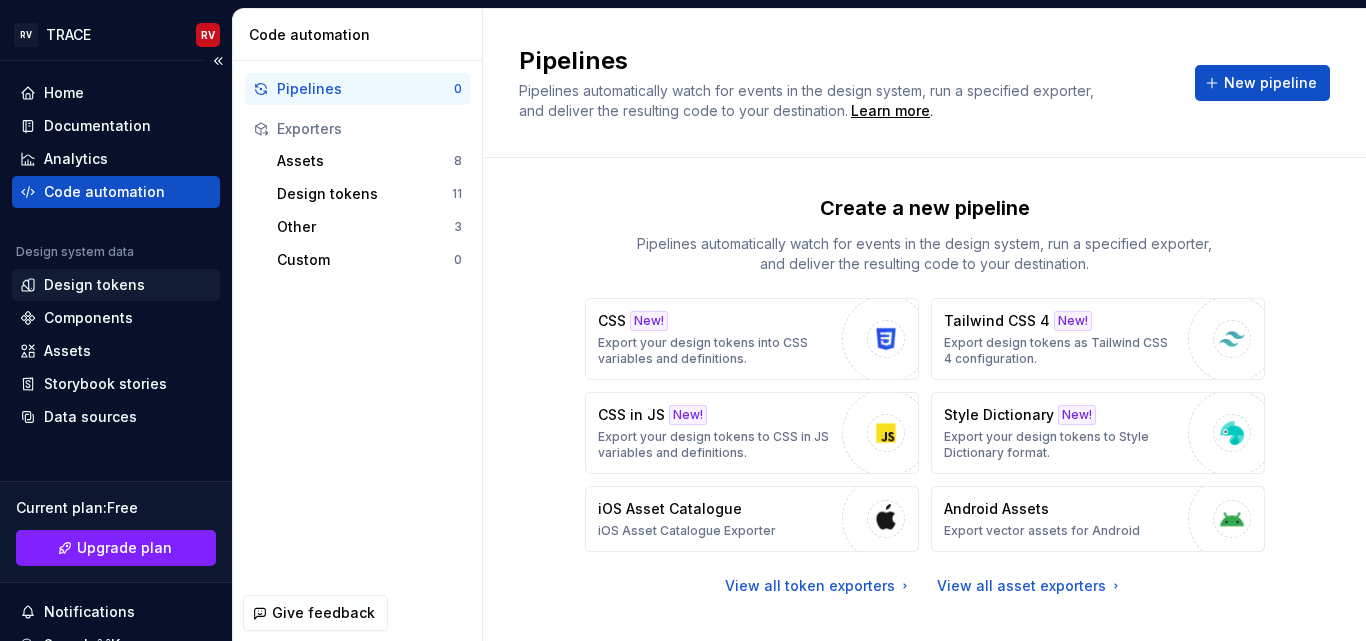 click on "Design tokens" at bounding box center [116, 285] 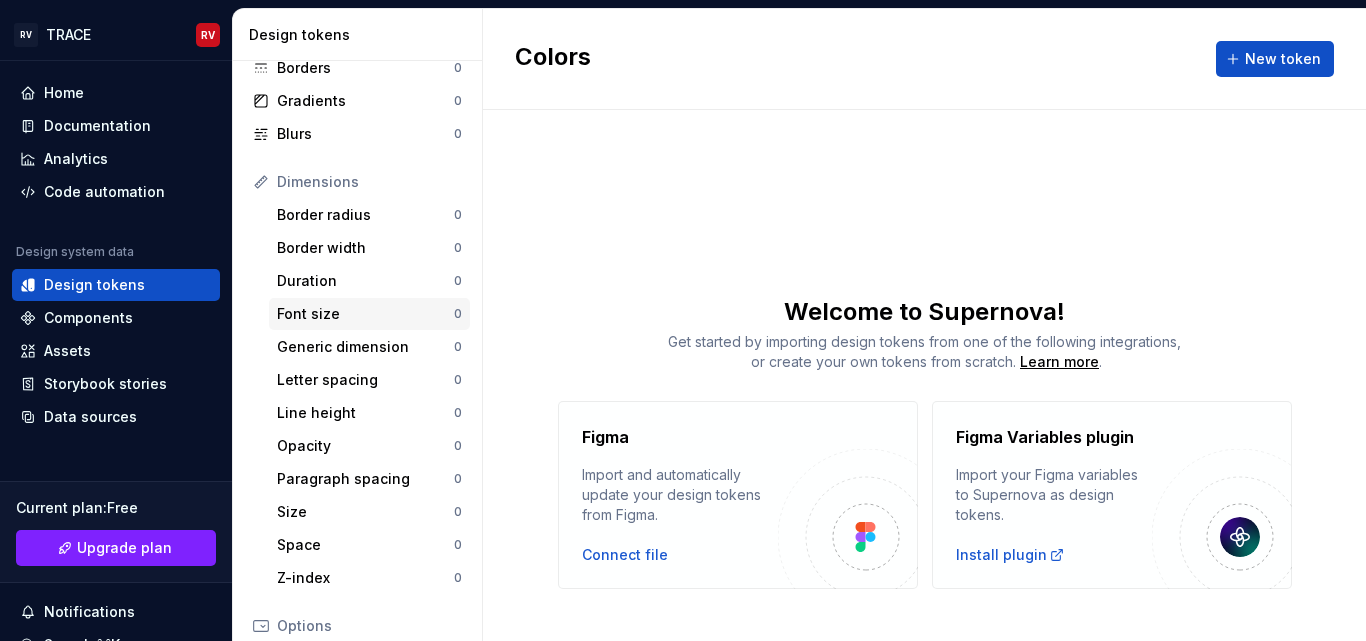 scroll, scrollTop: 200, scrollLeft: 0, axis: vertical 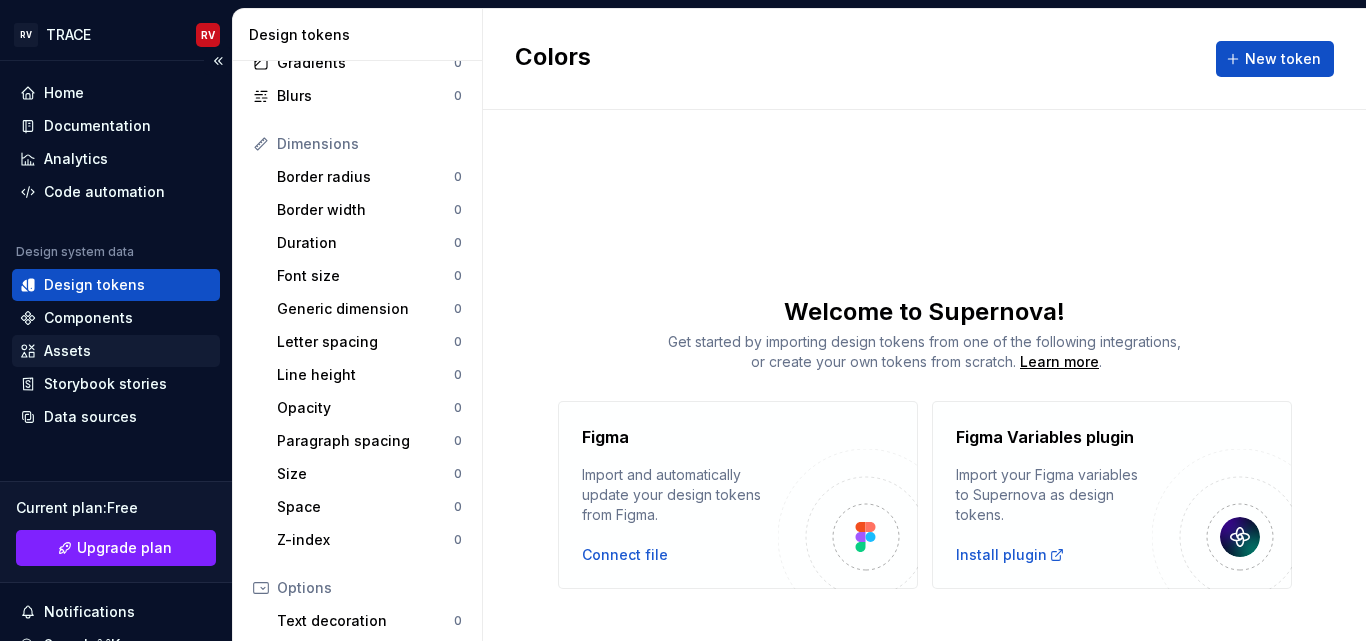 click on "Assets" at bounding box center (116, 351) 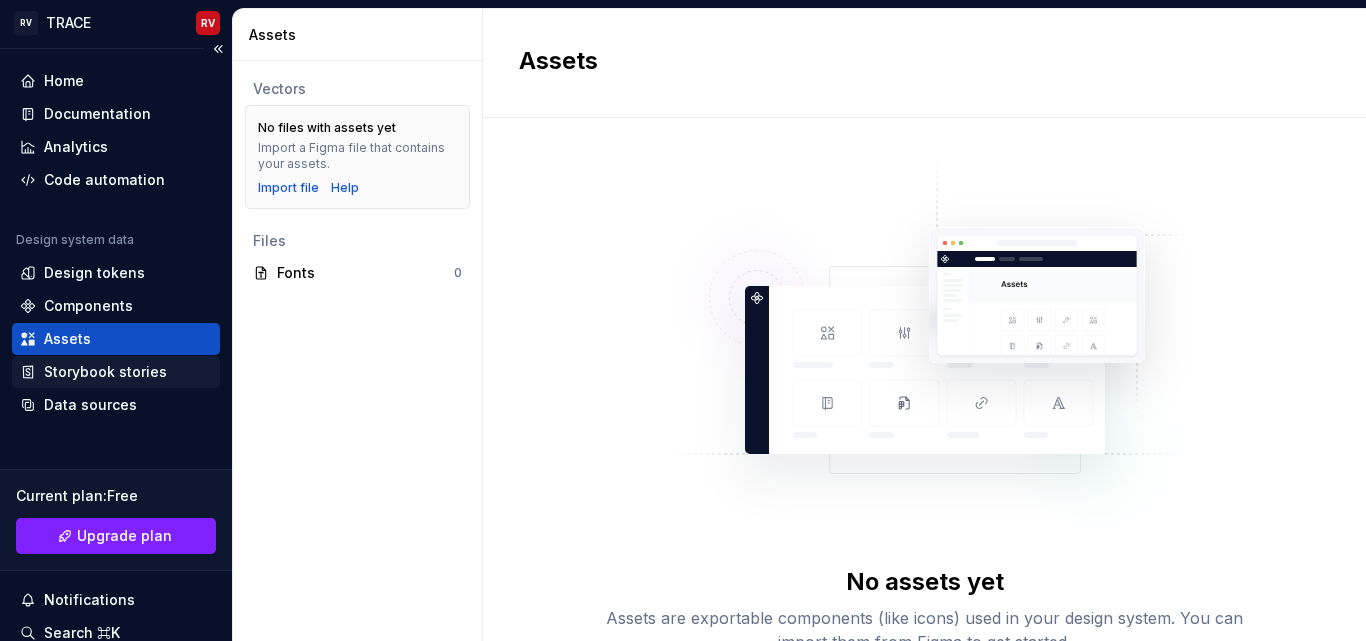 scroll, scrollTop: 0, scrollLeft: 0, axis: both 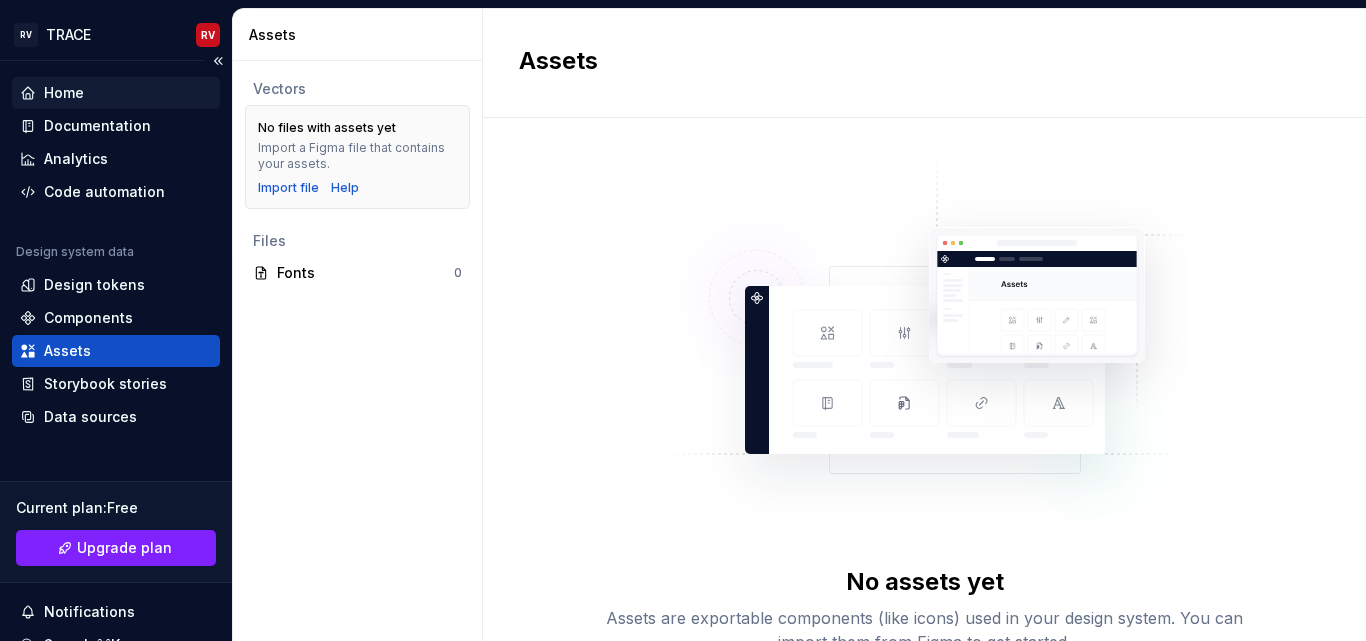 click on "Home" at bounding box center [116, 93] 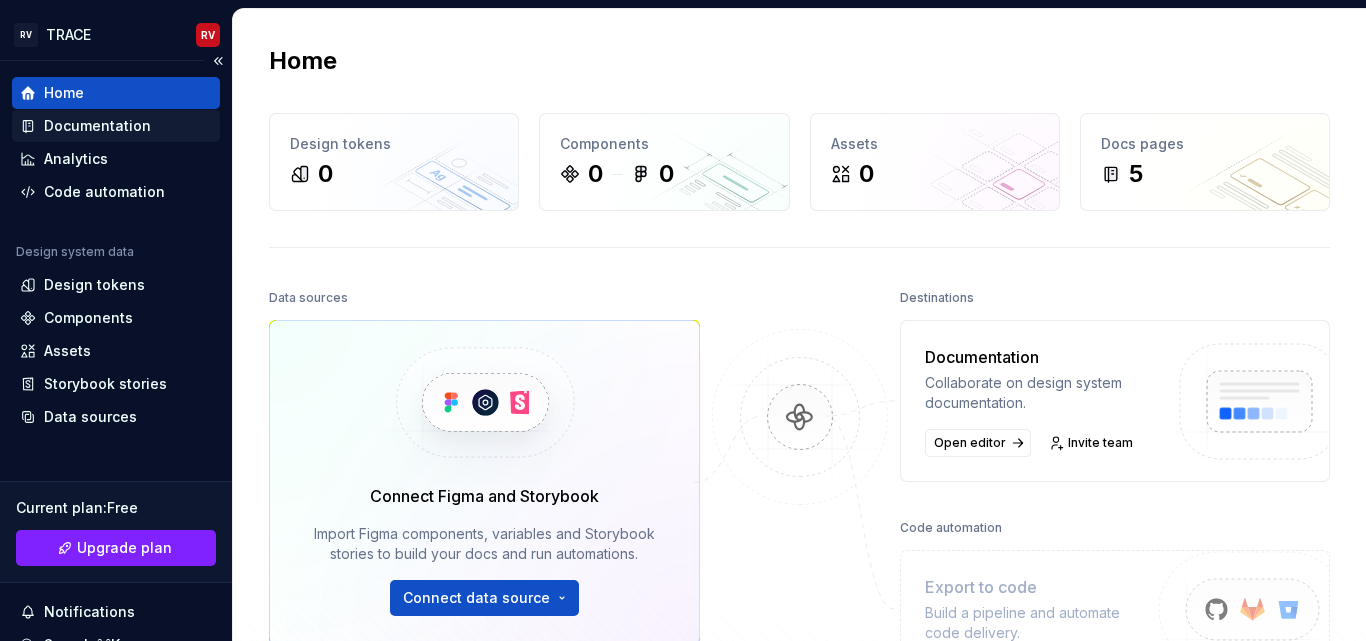 click on "Documentation" at bounding box center (97, 126) 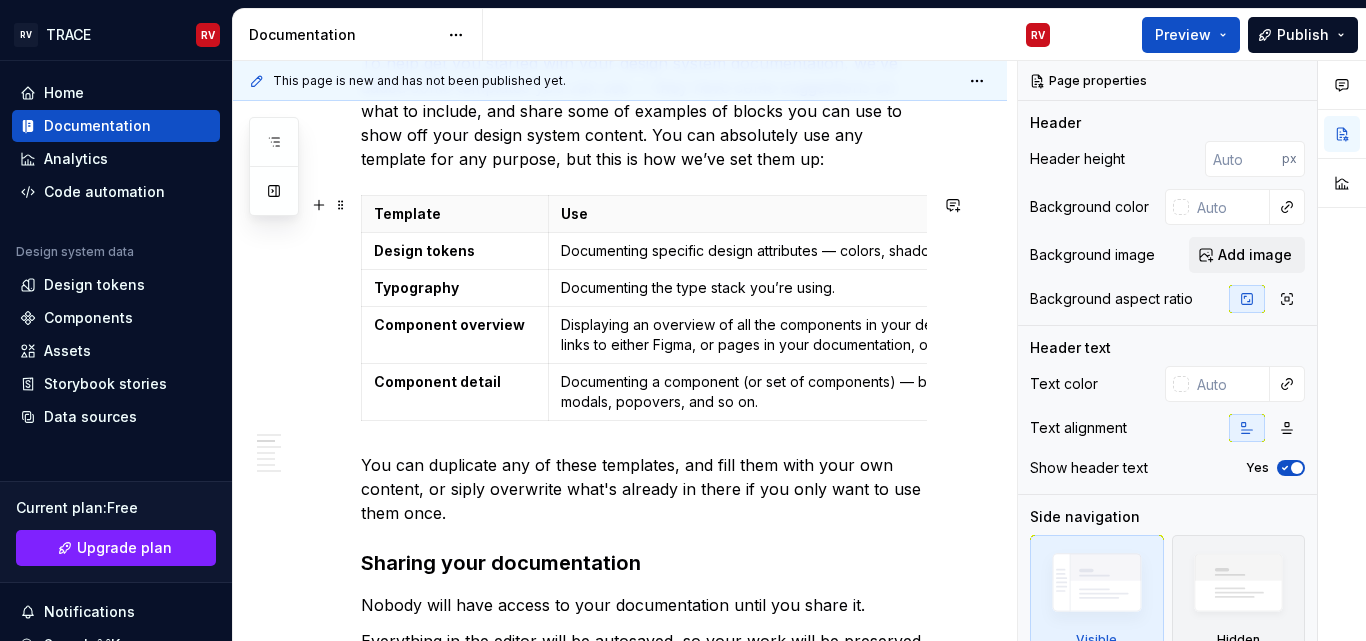 scroll, scrollTop: 600, scrollLeft: 0, axis: vertical 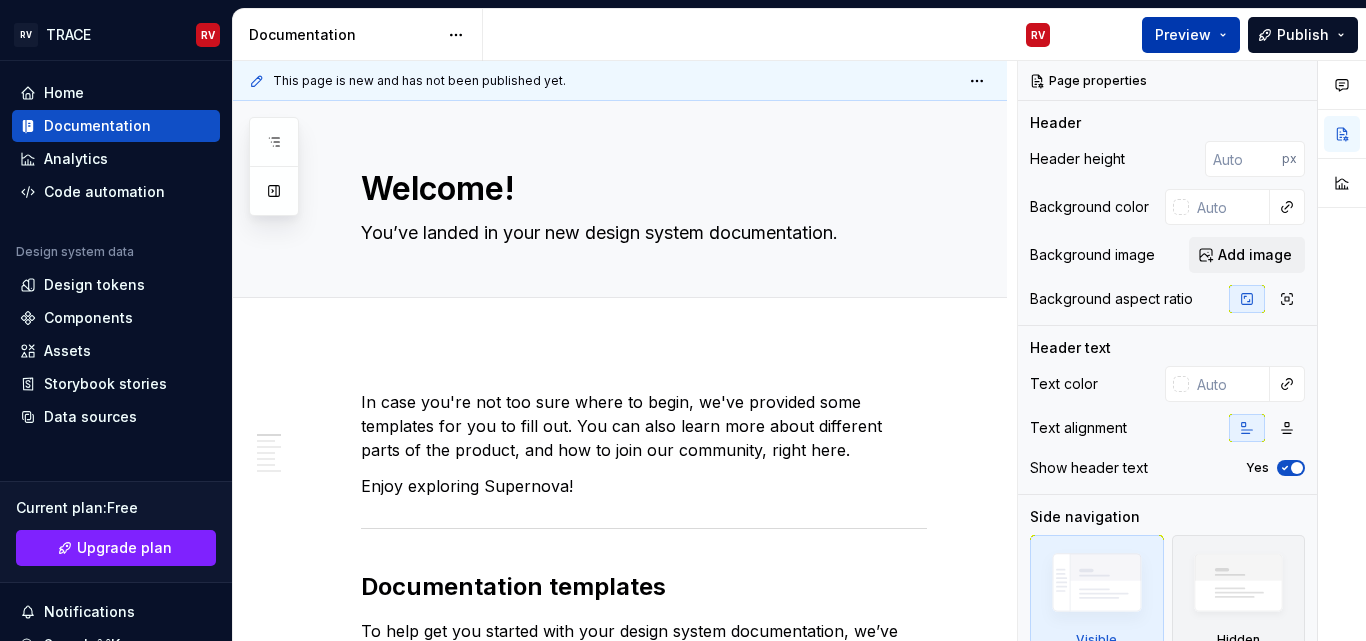 click on "Preview" at bounding box center (1183, 35) 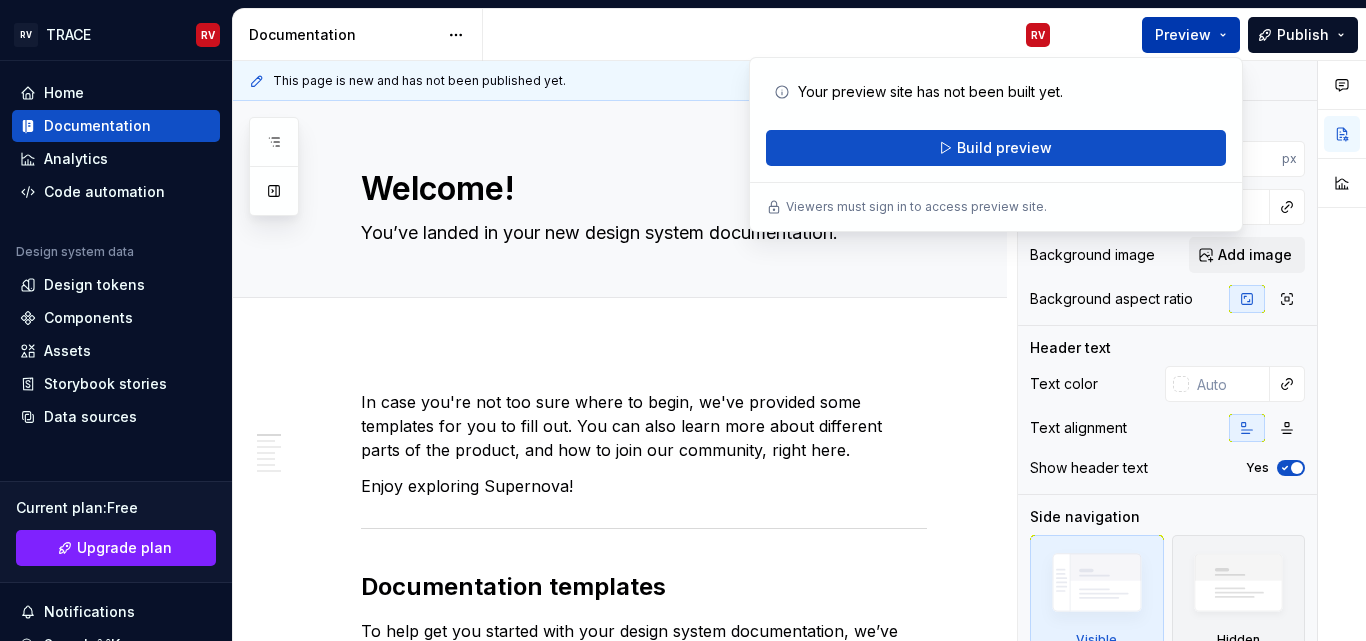 click on "Preview" at bounding box center [1183, 35] 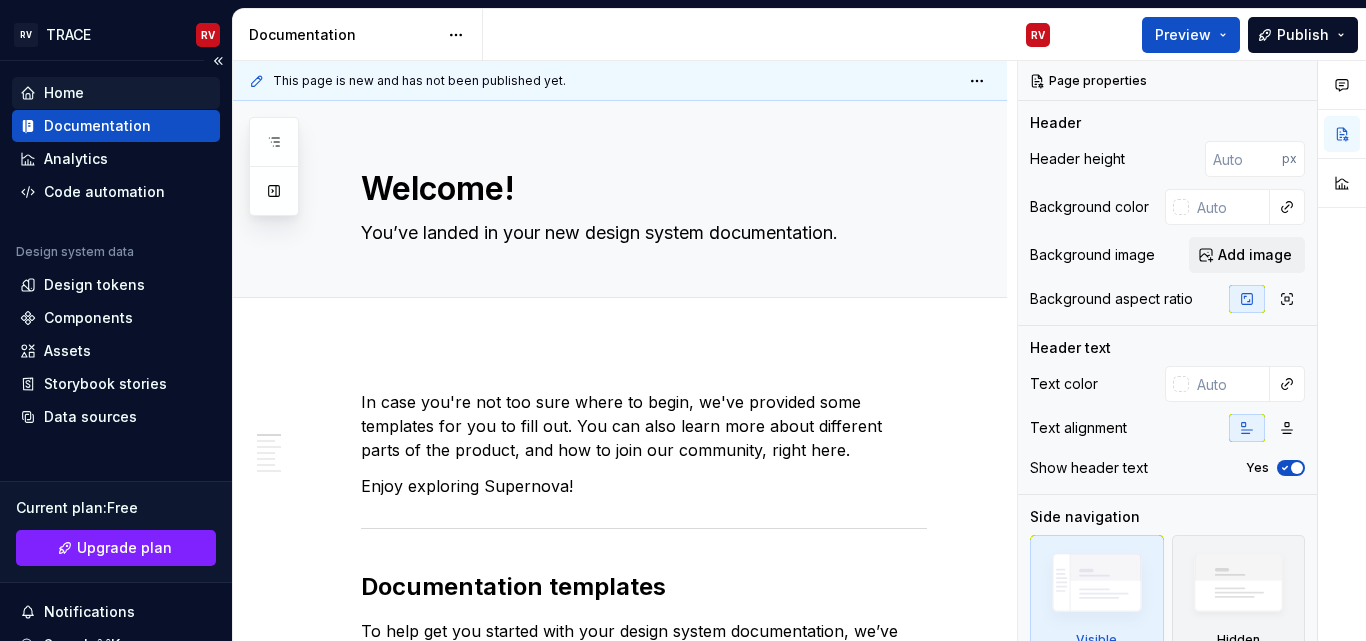 click on "Home" at bounding box center [116, 93] 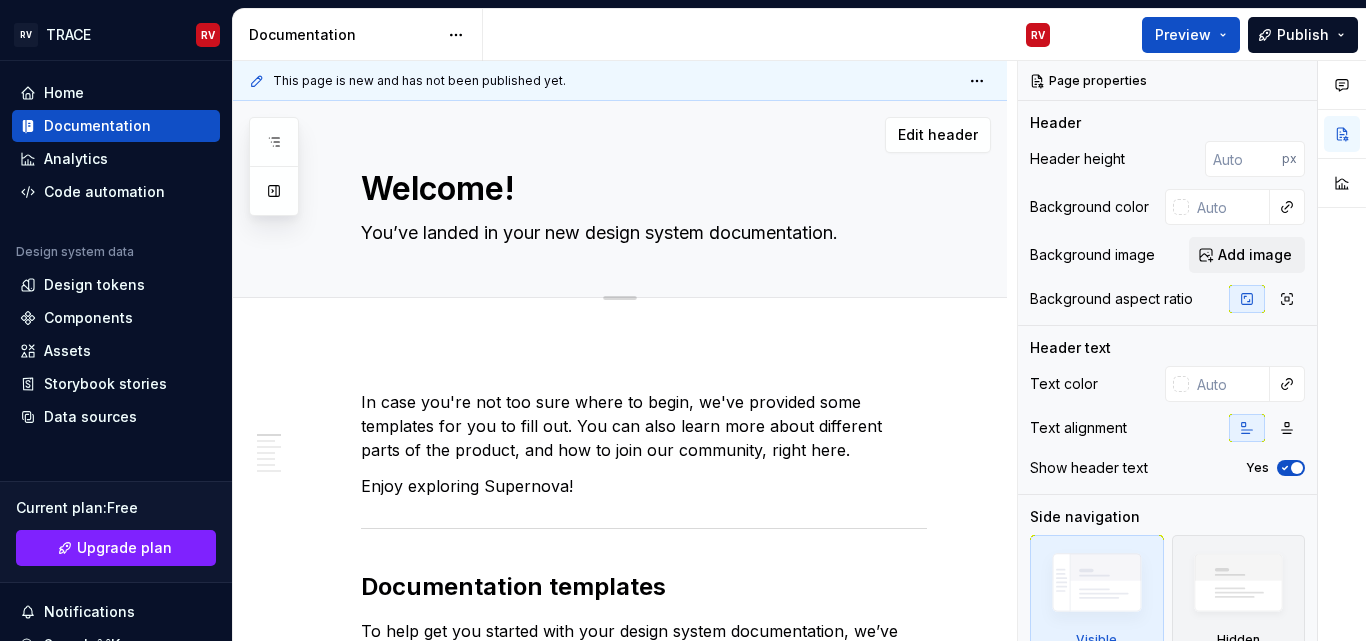 type on "*" 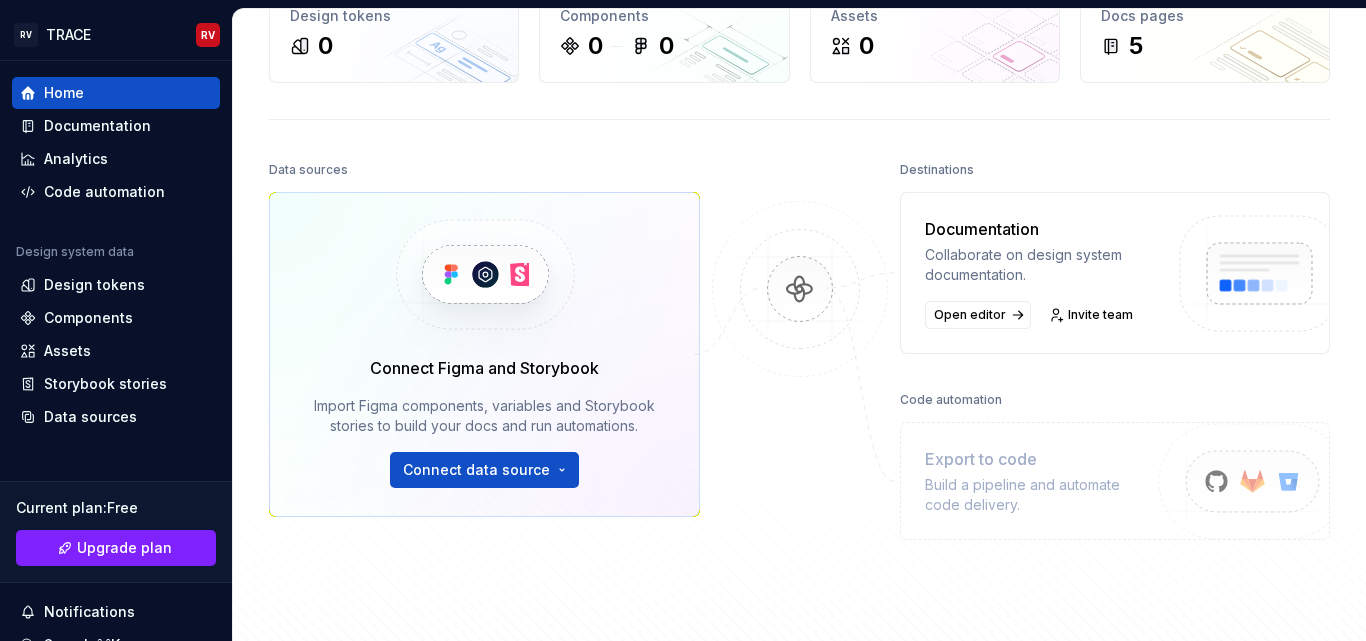 scroll, scrollTop: 300, scrollLeft: 0, axis: vertical 